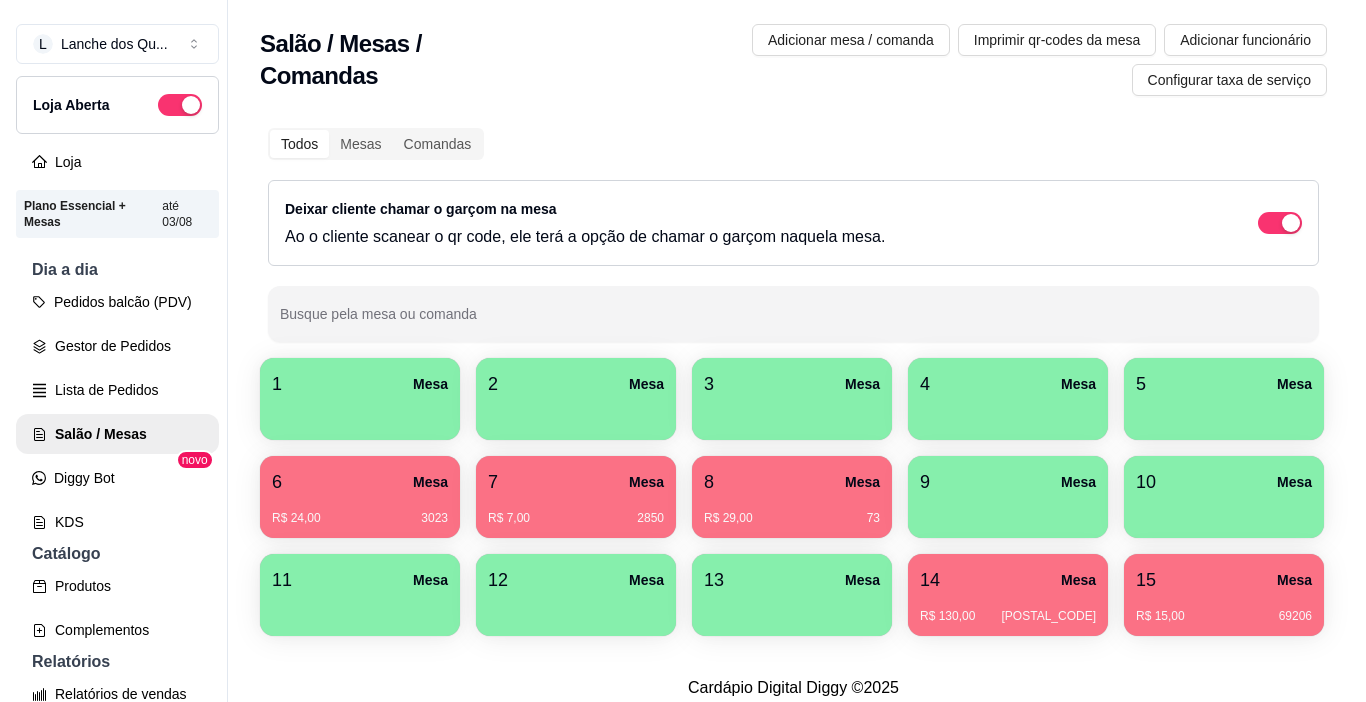 scroll, scrollTop: 0, scrollLeft: 0, axis: both 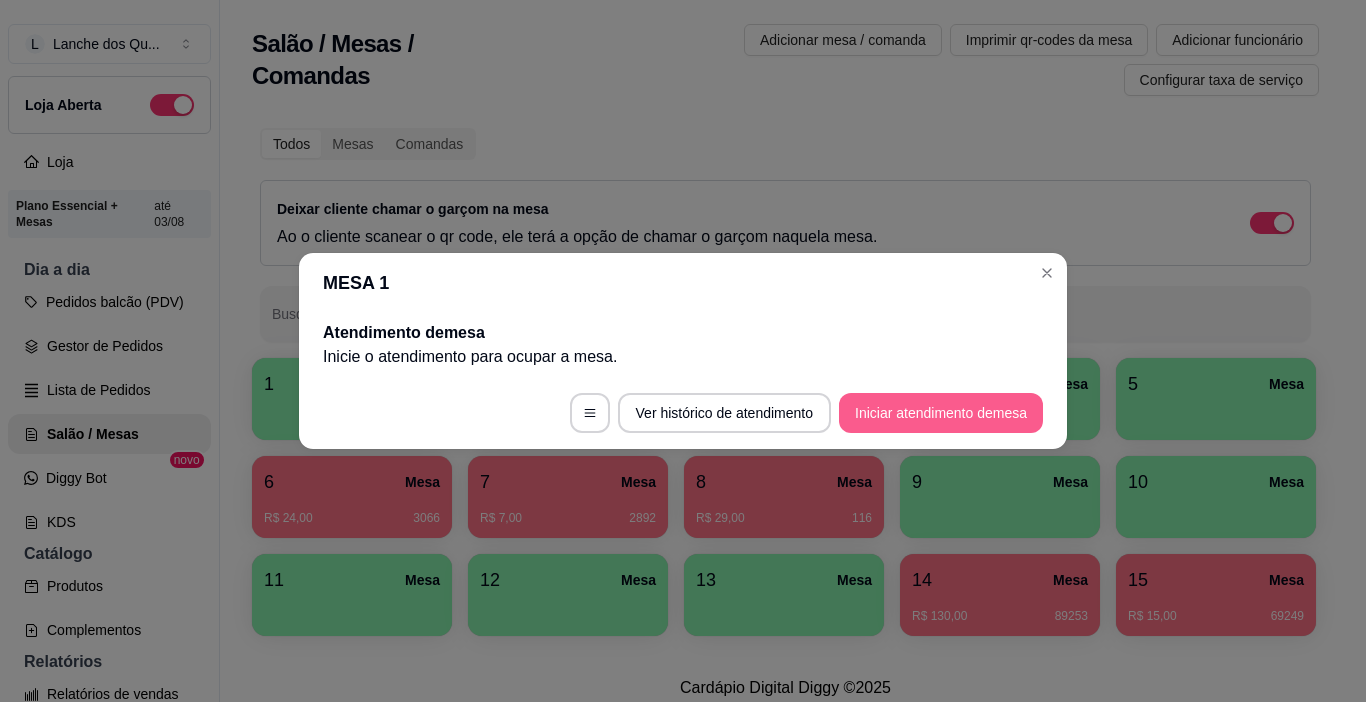 click on "Iniciar atendimento de  mesa" at bounding box center (941, 413) 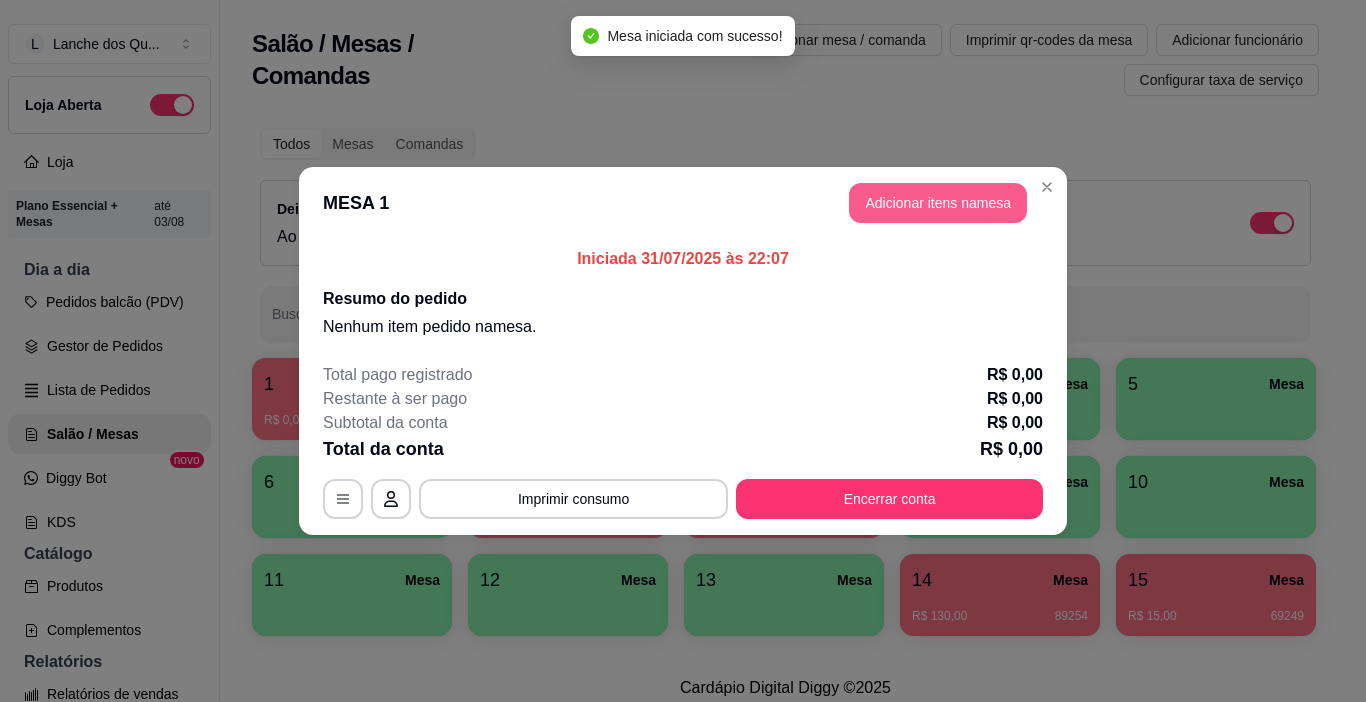 click on "Adicionar itens na  mesa" at bounding box center [938, 203] 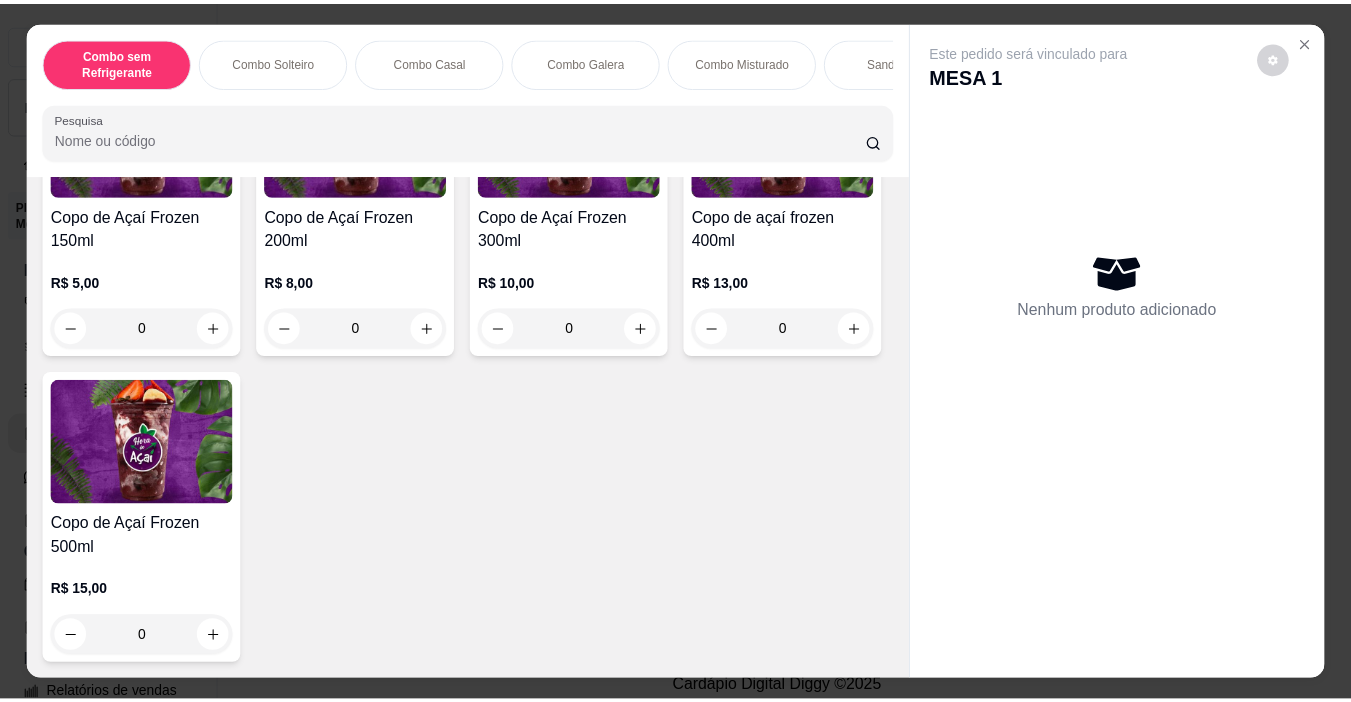 scroll, scrollTop: 5200, scrollLeft: 0, axis: vertical 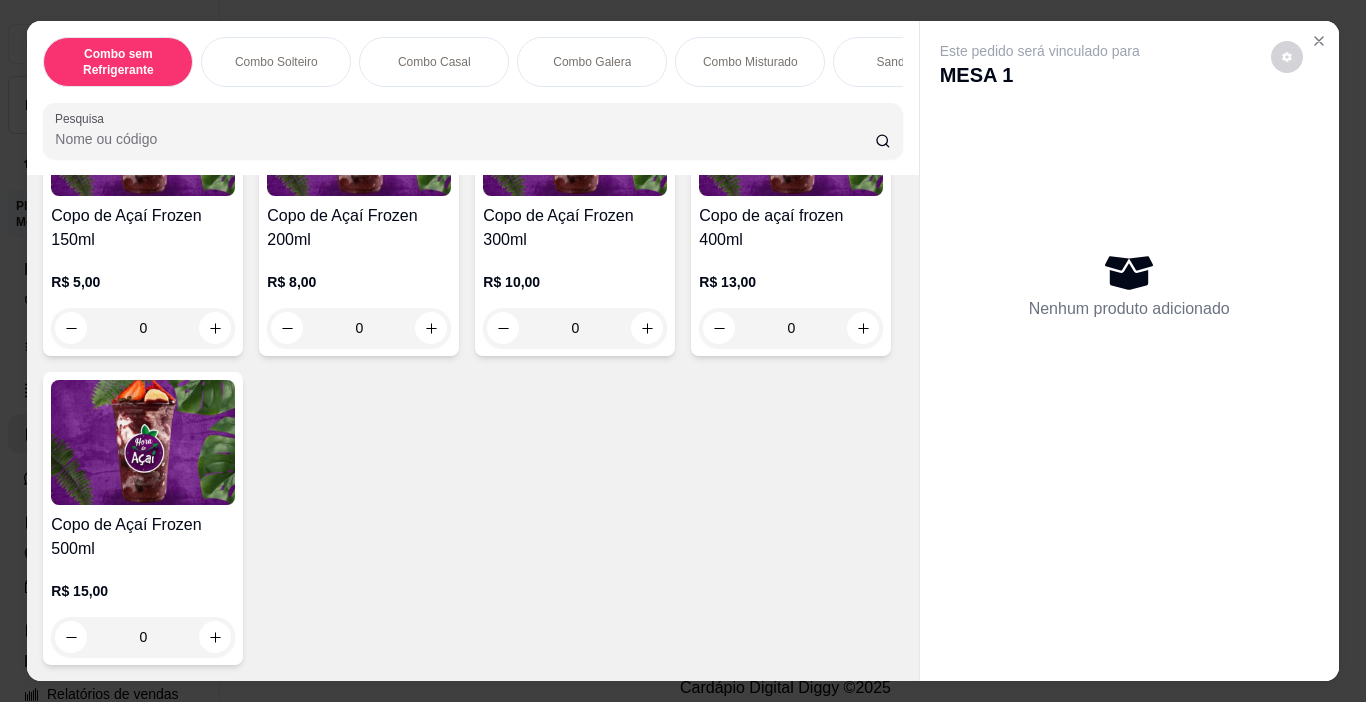 click at bounding box center [143, 442] 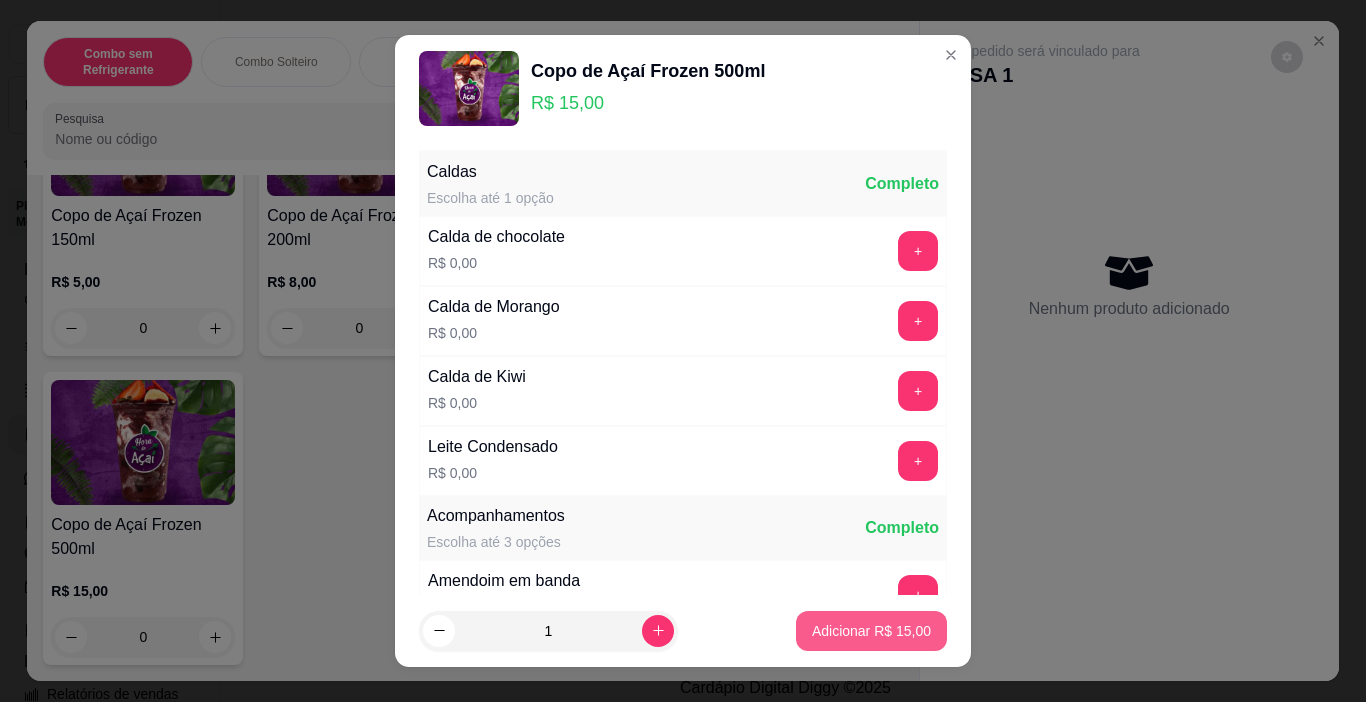 click on "Adicionar   R$ 15,00" at bounding box center [871, 631] 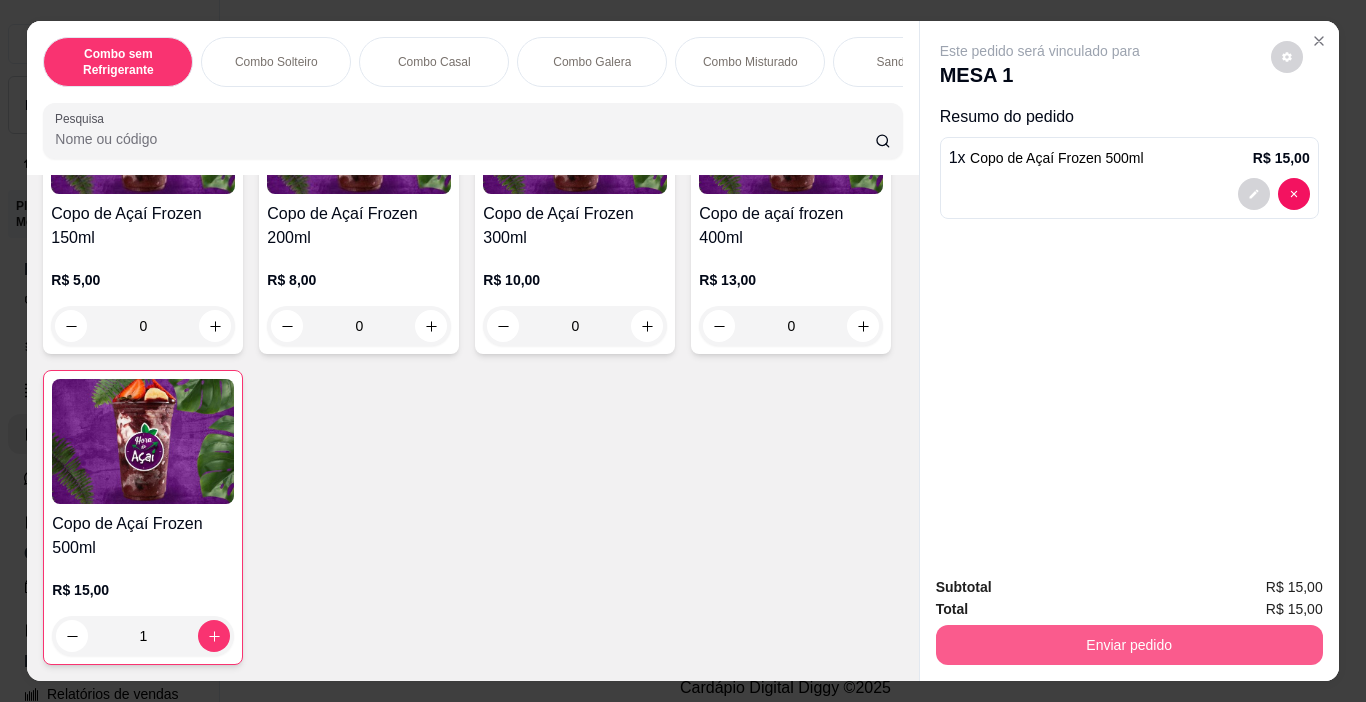 click on "Enviar pedido" at bounding box center (1129, 645) 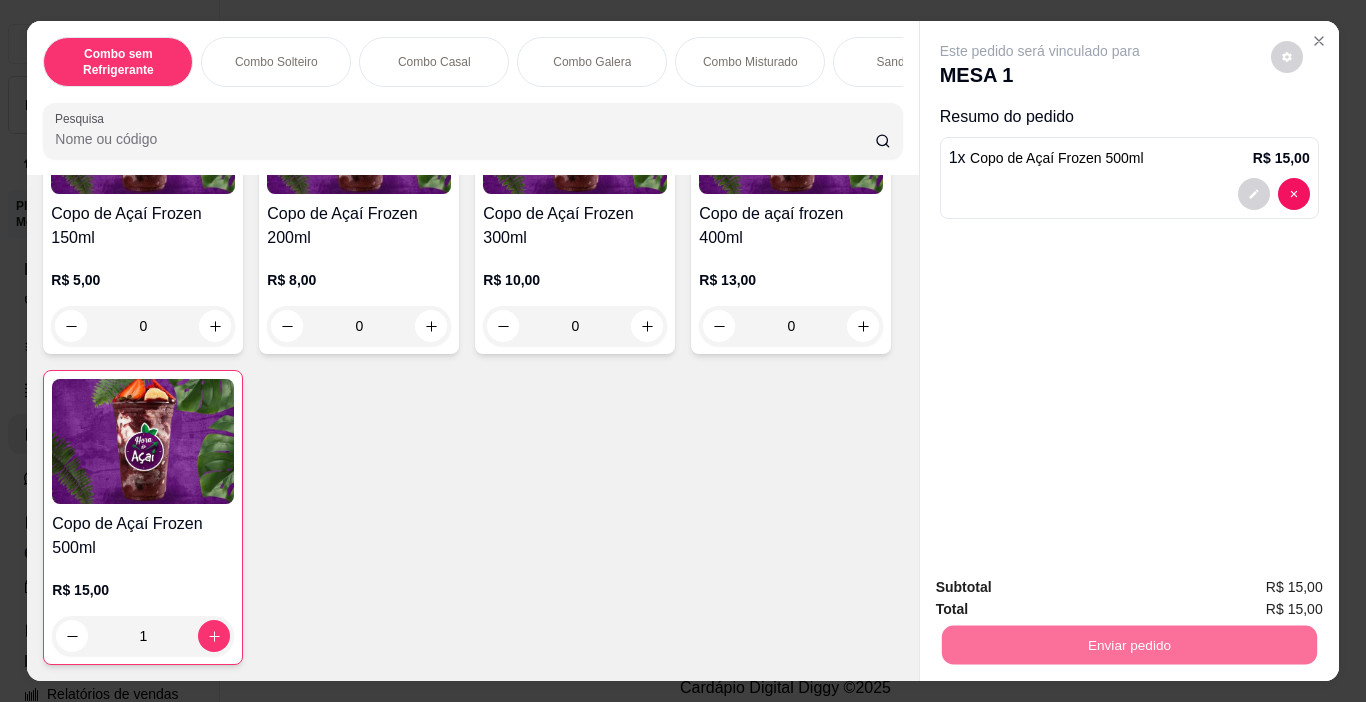 click on "Não registrar e enviar pedido" at bounding box center (1063, 587) 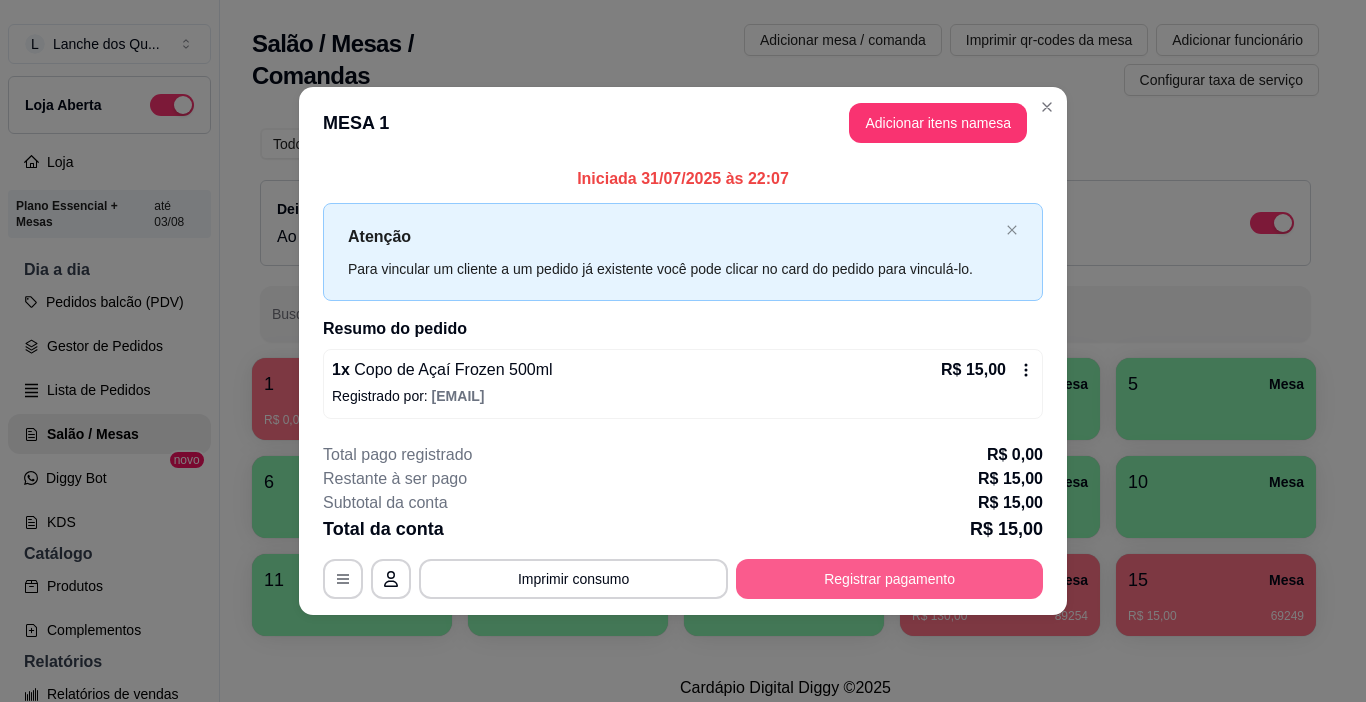 click on "Registrar pagamento" at bounding box center [889, 579] 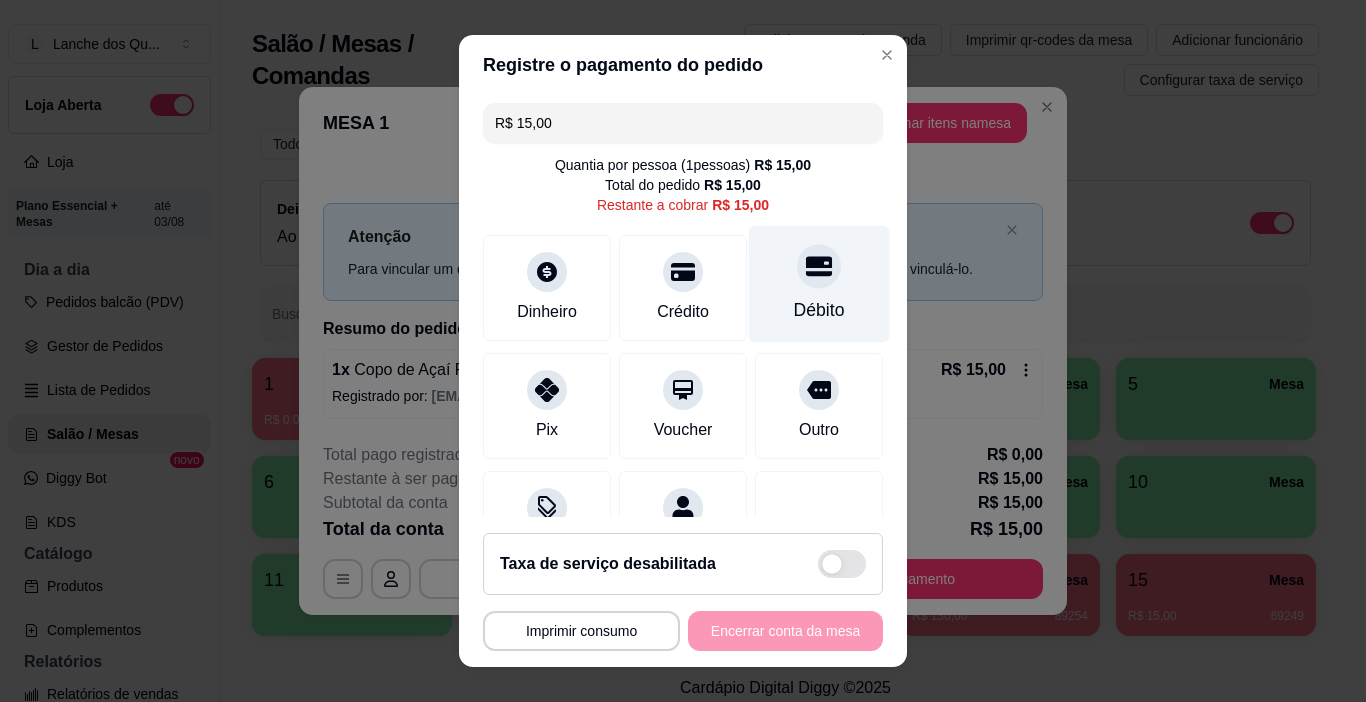 click on "Débito" at bounding box center (819, 310) 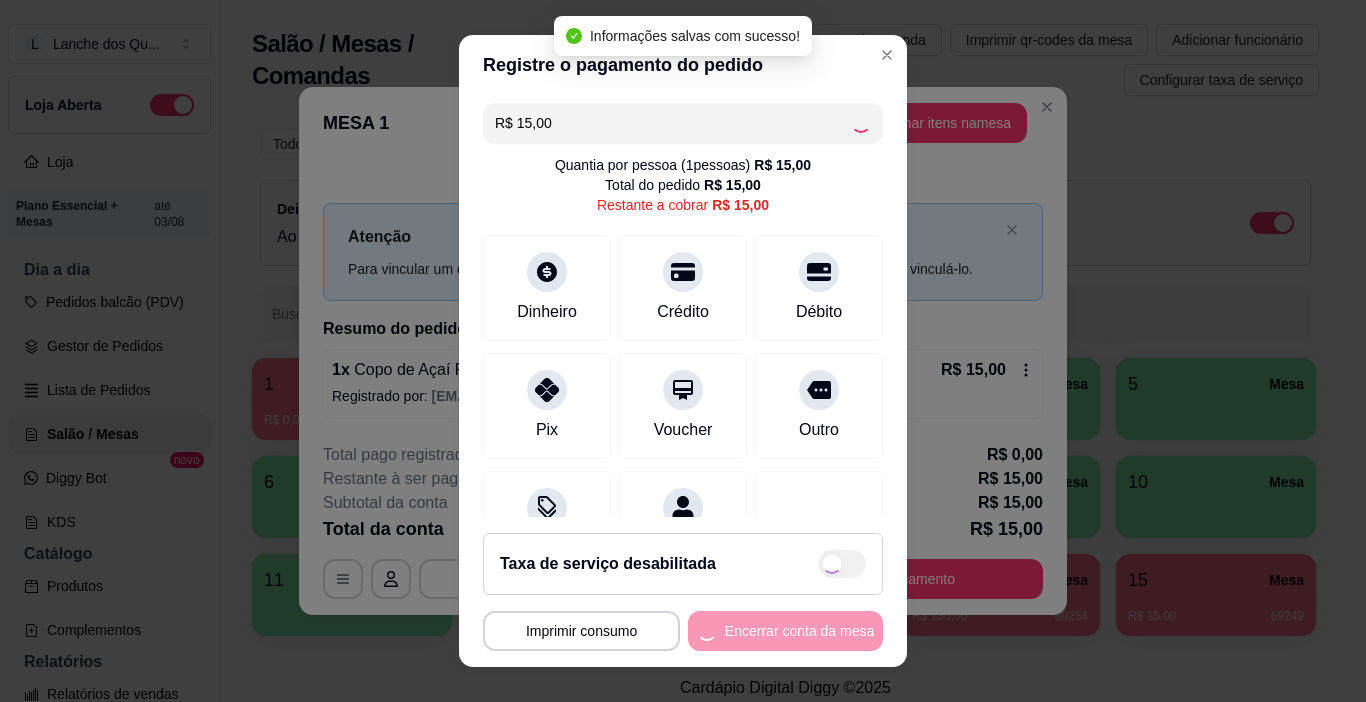 type on "R$ 0,00" 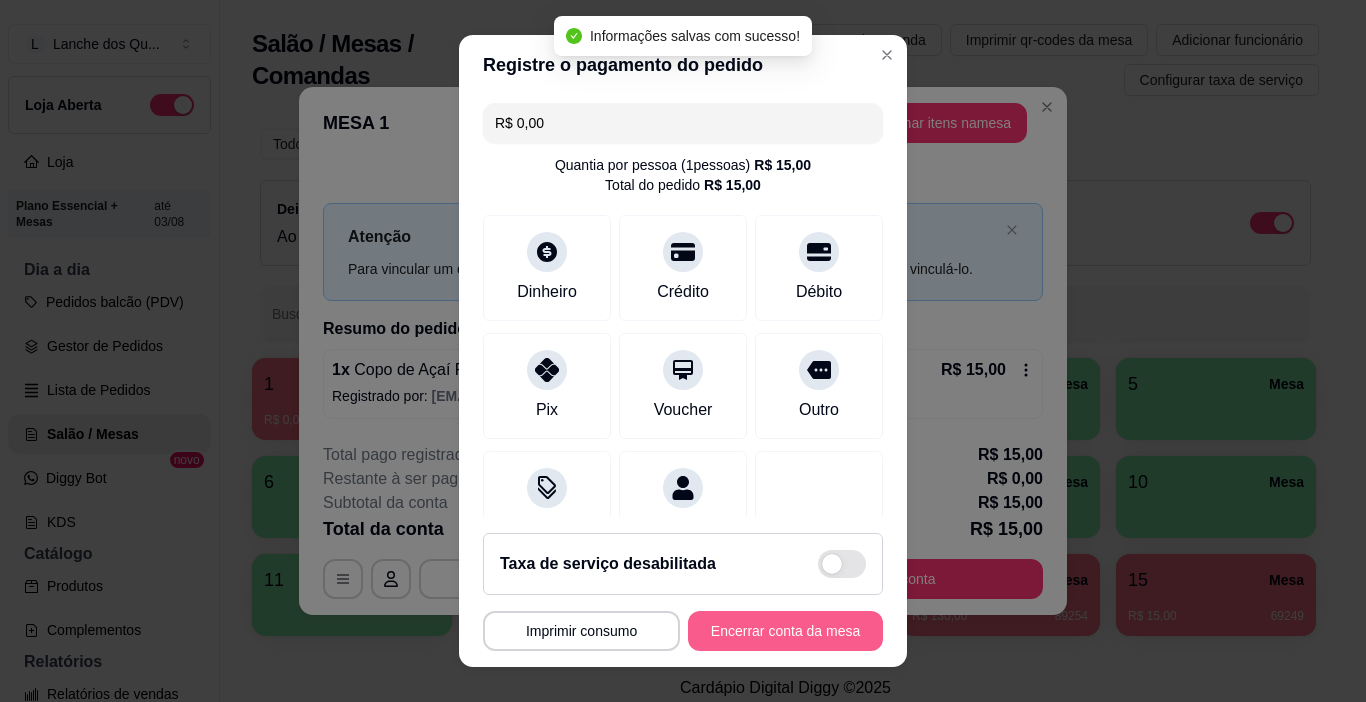 click on "Encerrar conta da mesa" at bounding box center [785, 631] 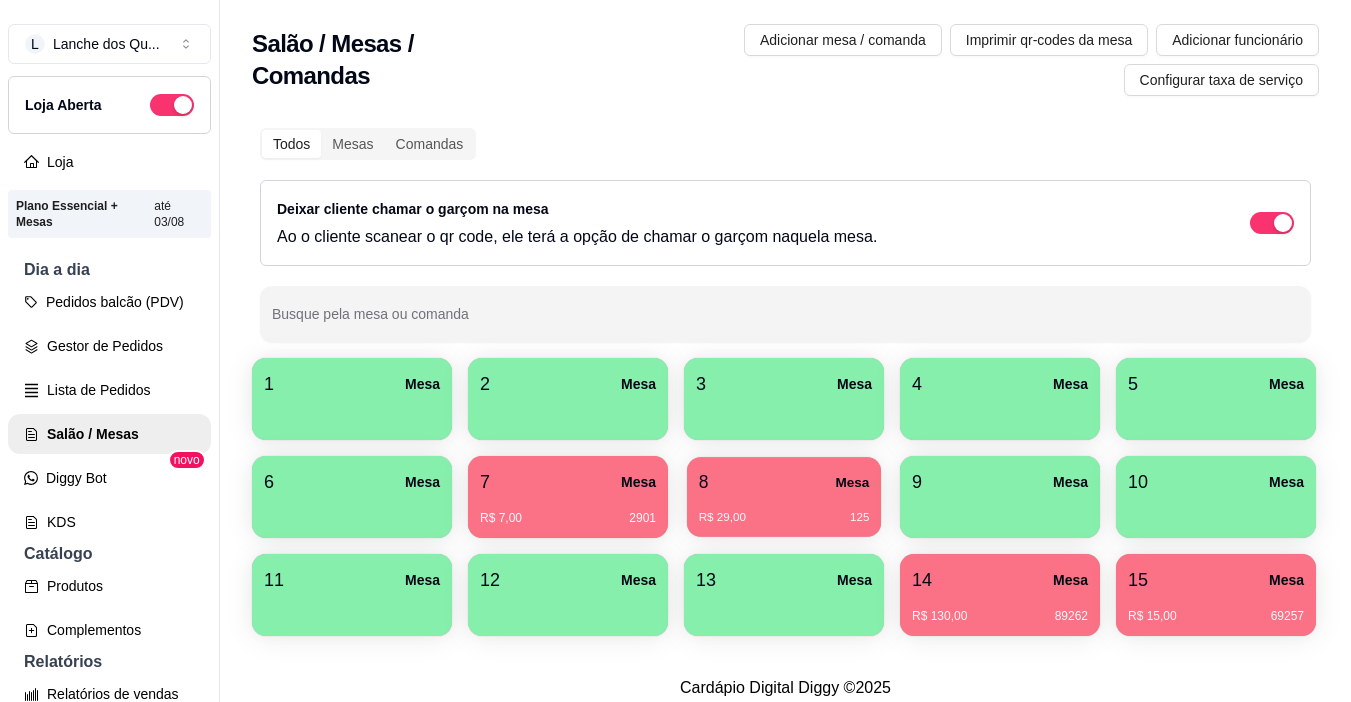 click on "8" at bounding box center (704, 482) 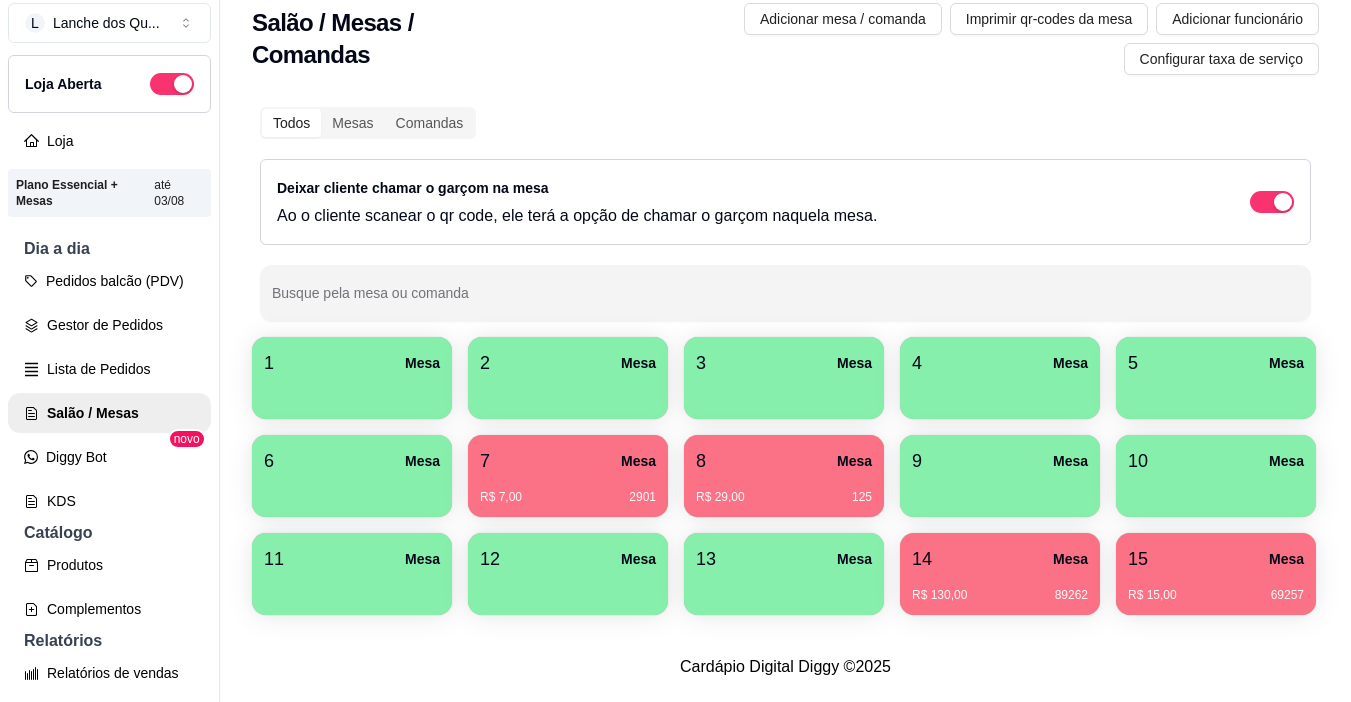 scroll, scrollTop: 32, scrollLeft: 0, axis: vertical 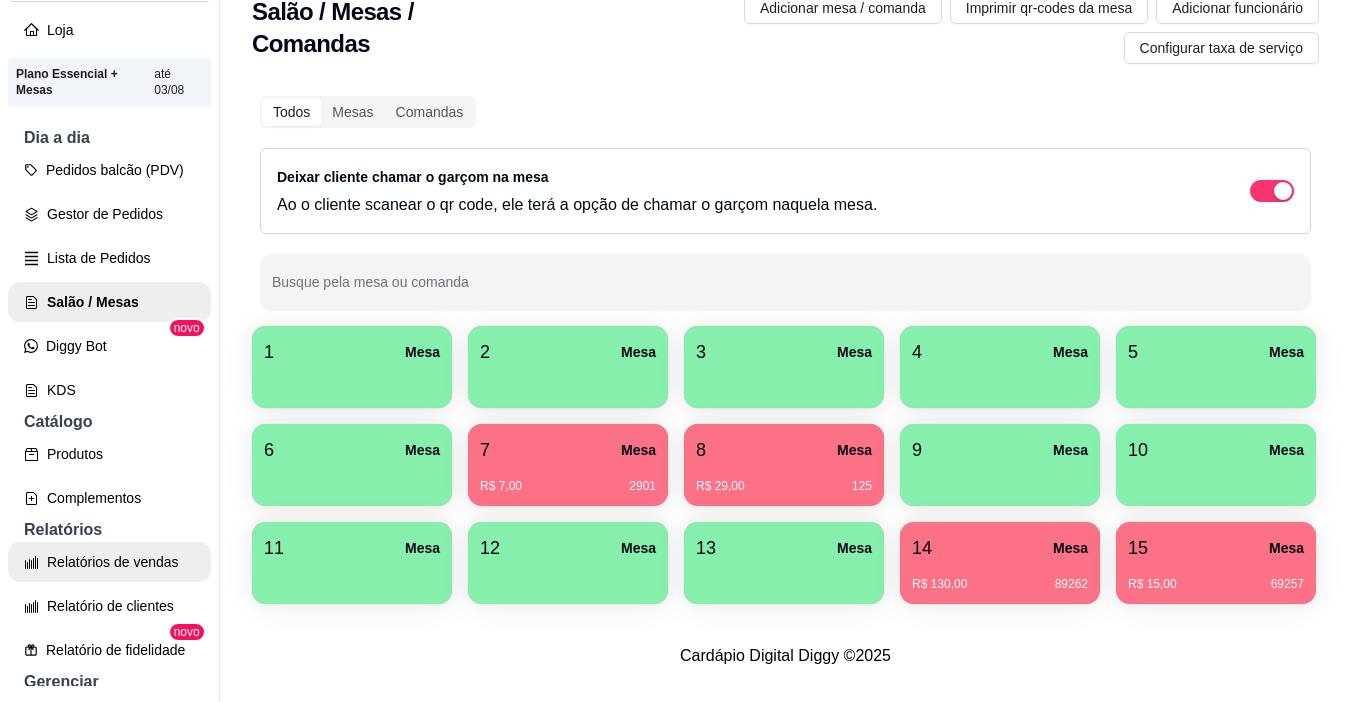 click on "Relatórios de vendas" at bounding box center (109, 562) 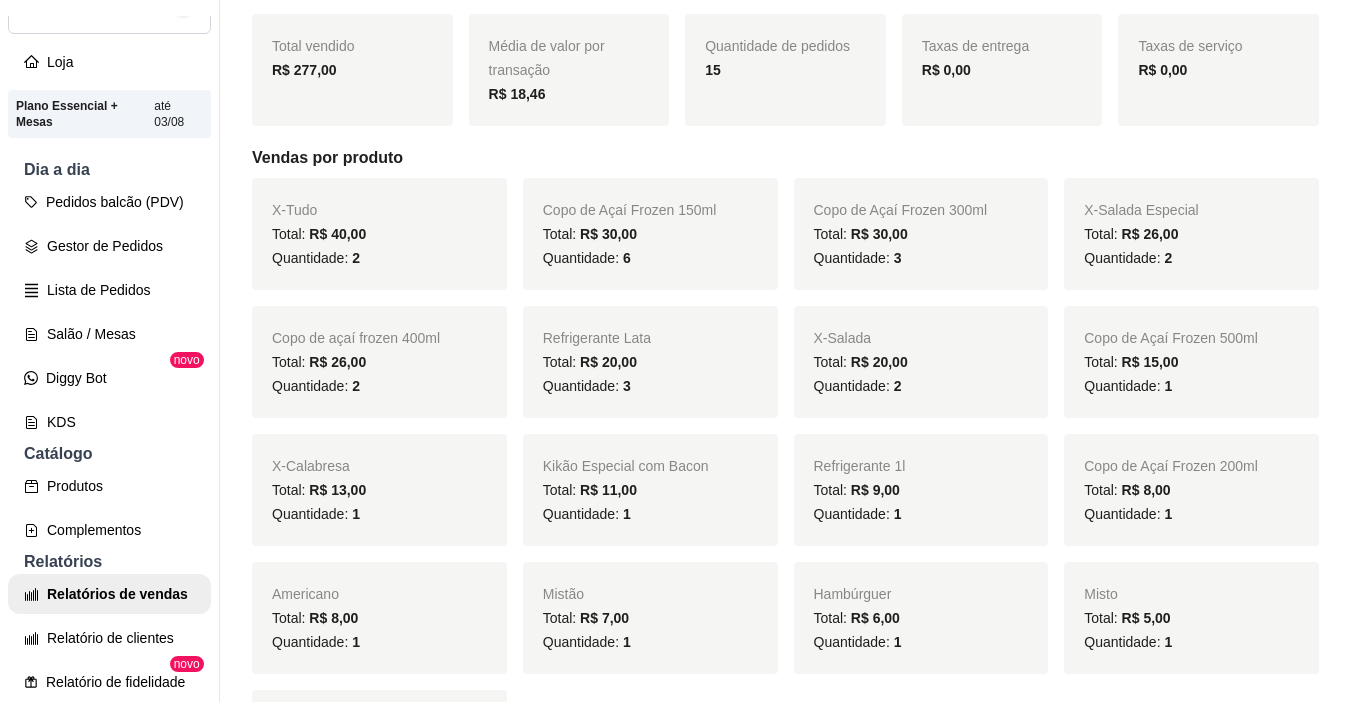 scroll, scrollTop: 300, scrollLeft: 0, axis: vertical 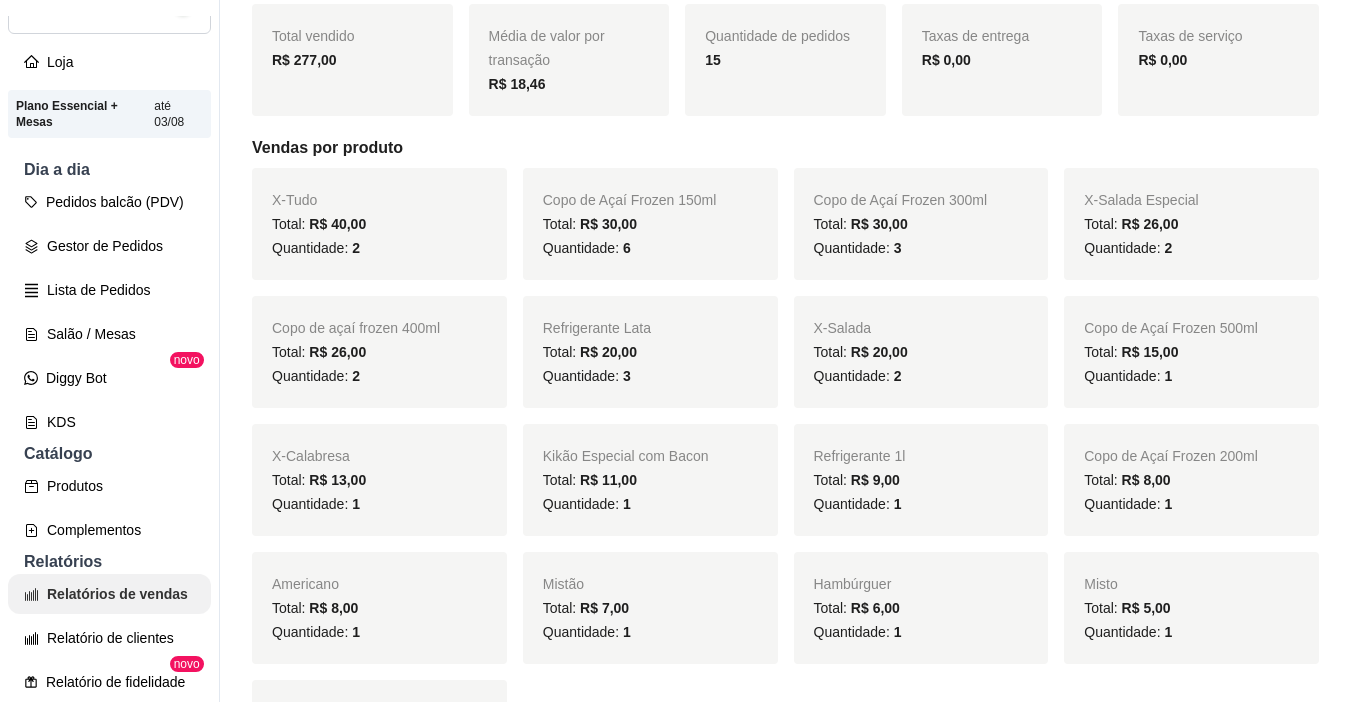 click on "Relatórios de vendas" at bounding box center [109, 594] 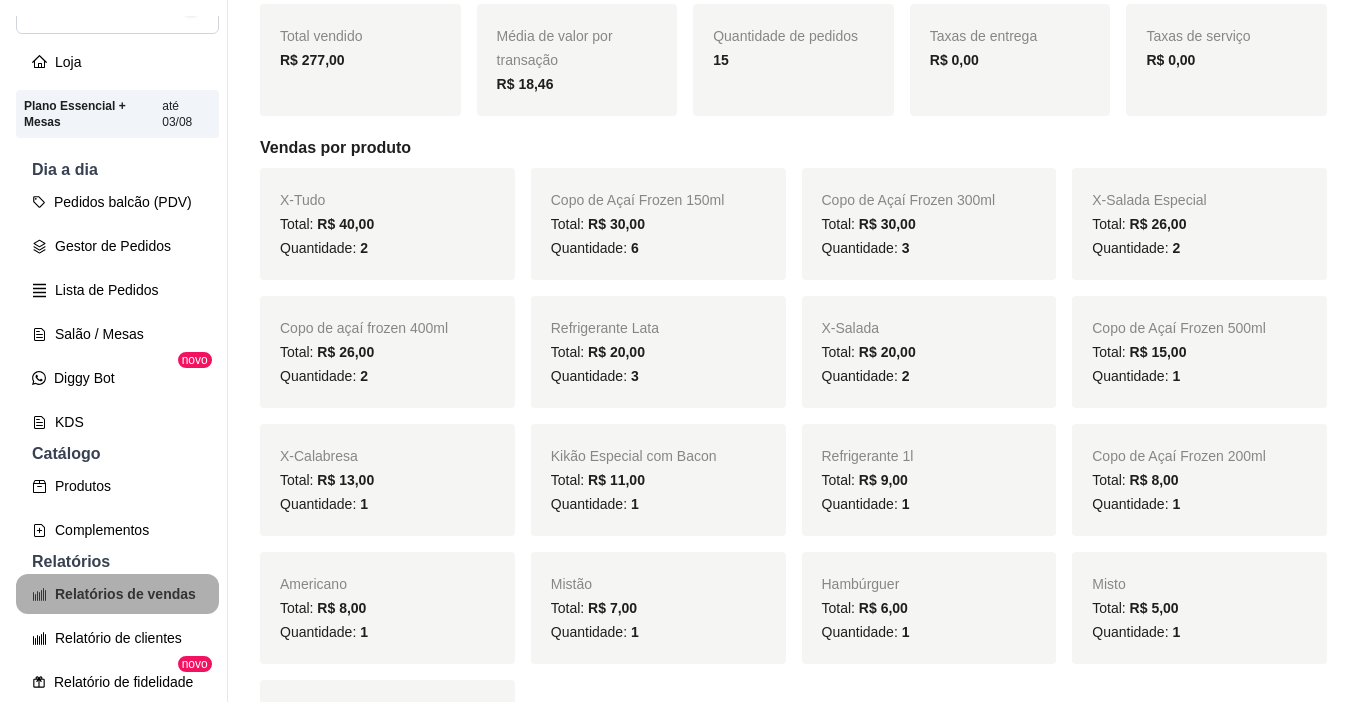 scroll, scrollTop: 0, scrollLeft: 0, axis: both 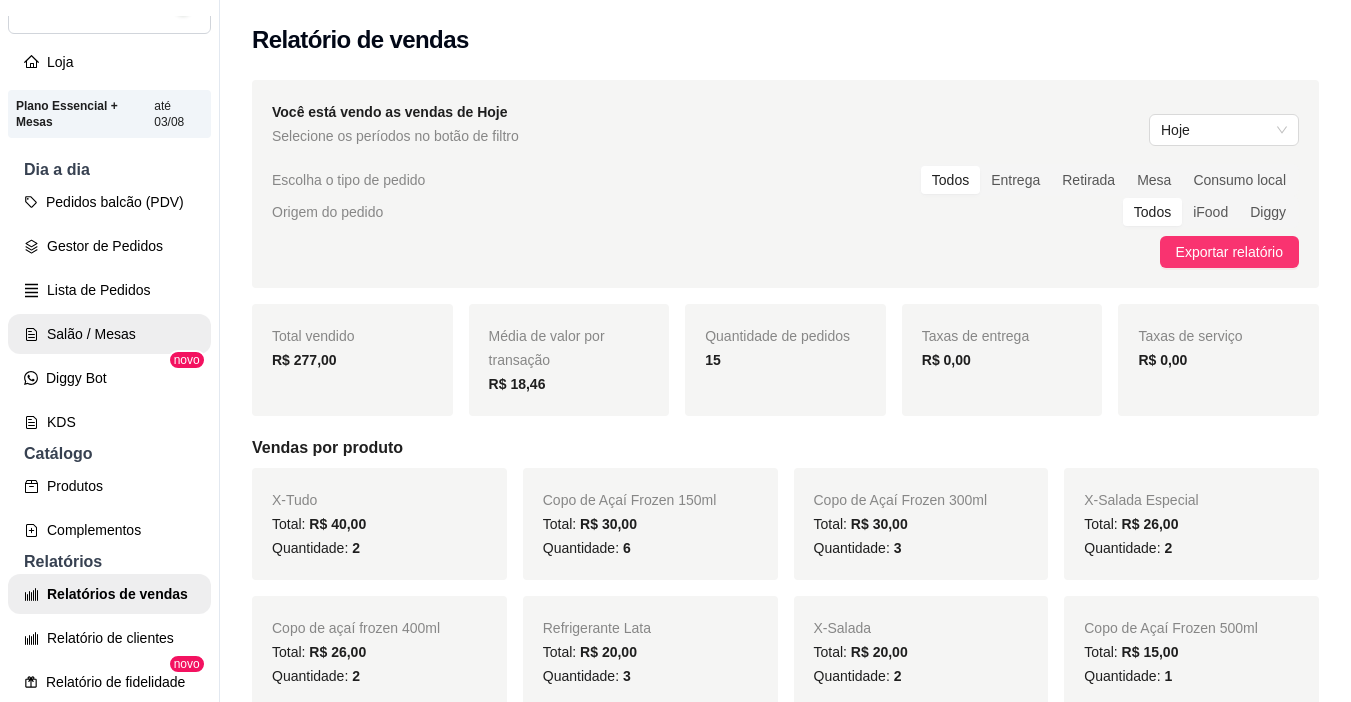 click on "Salão / Mesas" at bounding box center [109, 334] 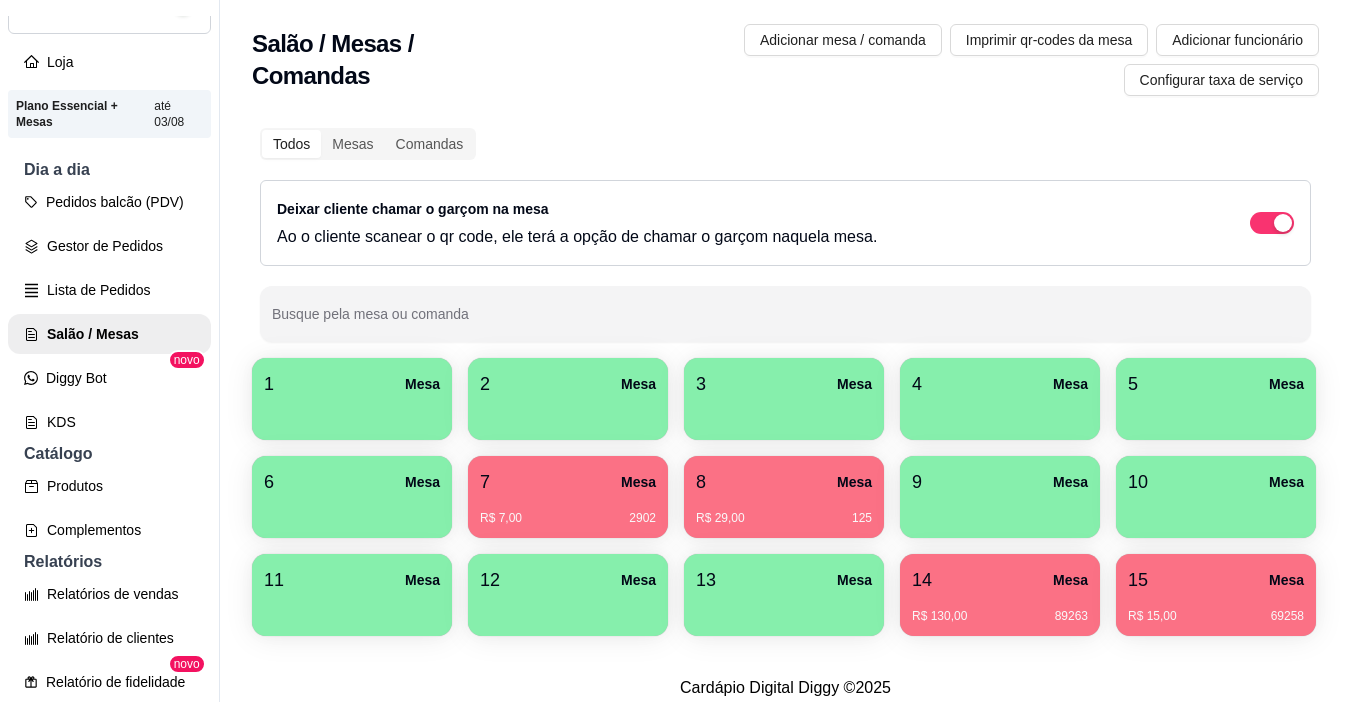 click on "7 Mesa" at bounding box center (568, 482) 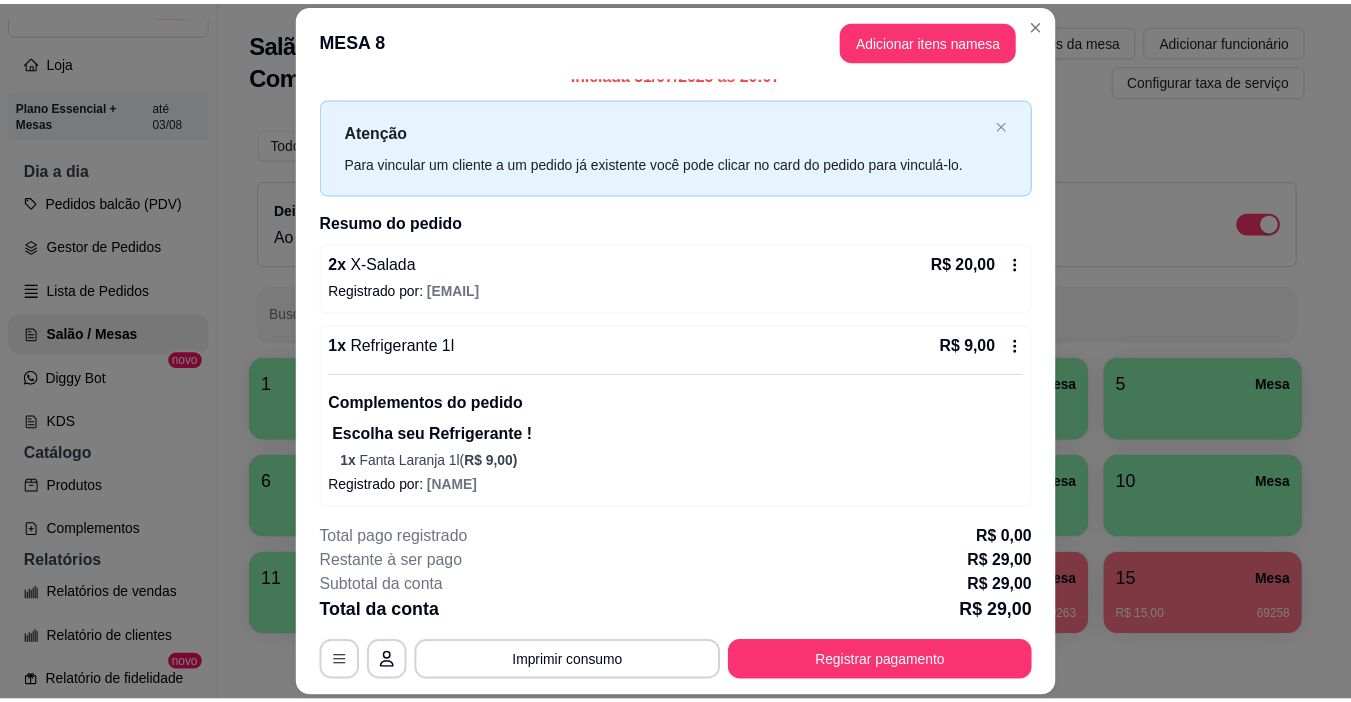 scroll, scrollTop: 27, scrollLeft: 0, axis: vertical 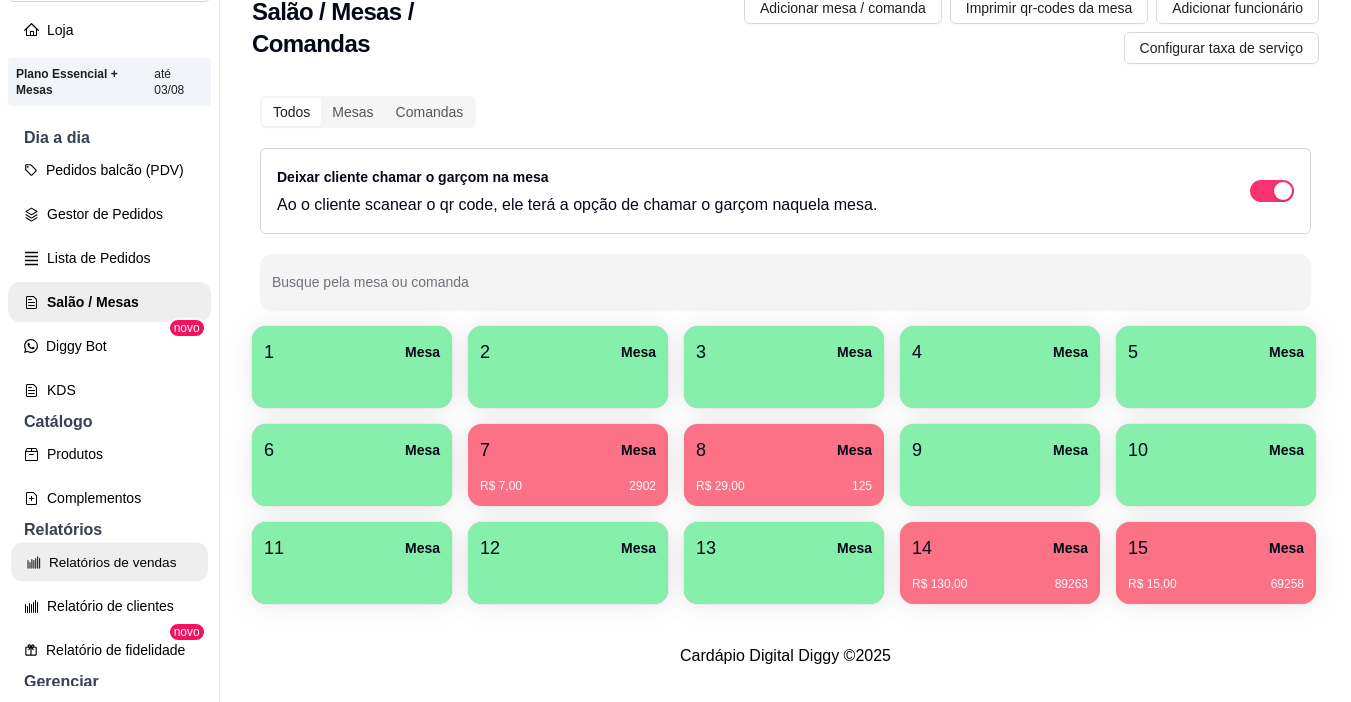 click on "Relatórios de vendas" at bounding box center (109, 562) 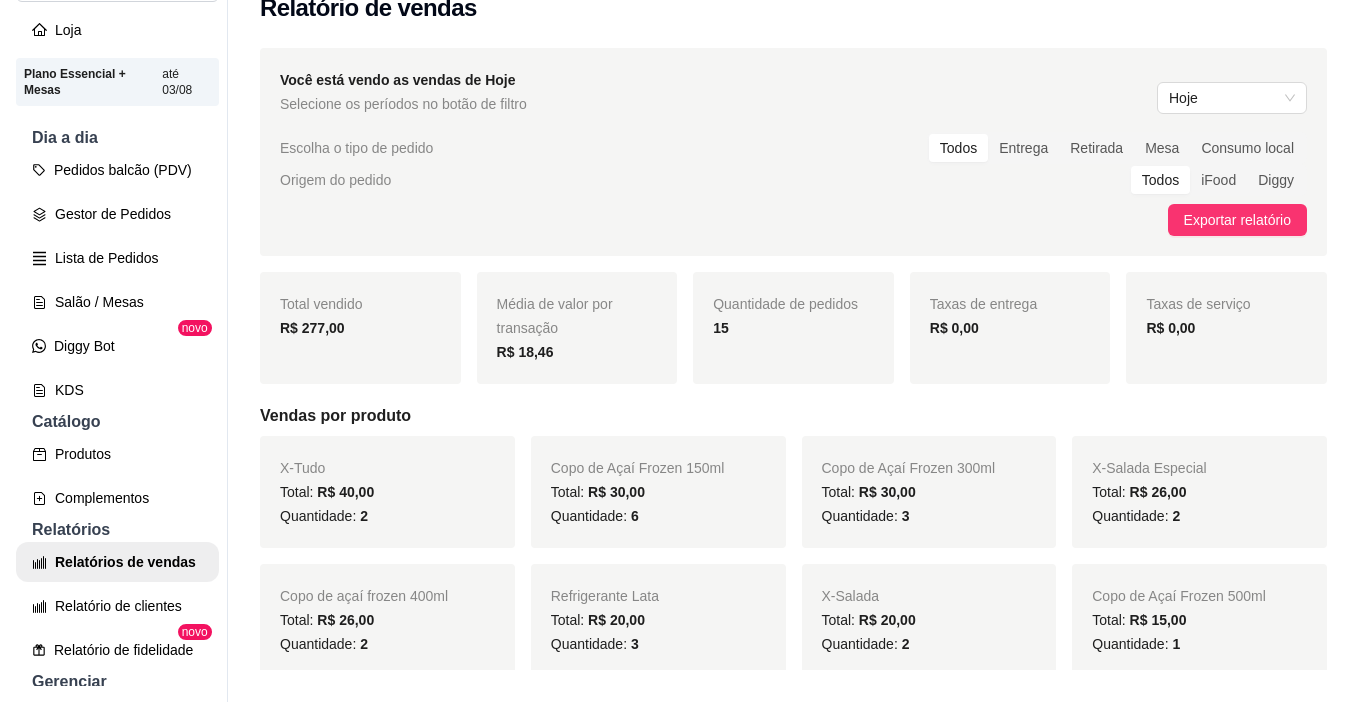 scroll, scrollTop: 0, scrollLeft: 0, axis: both 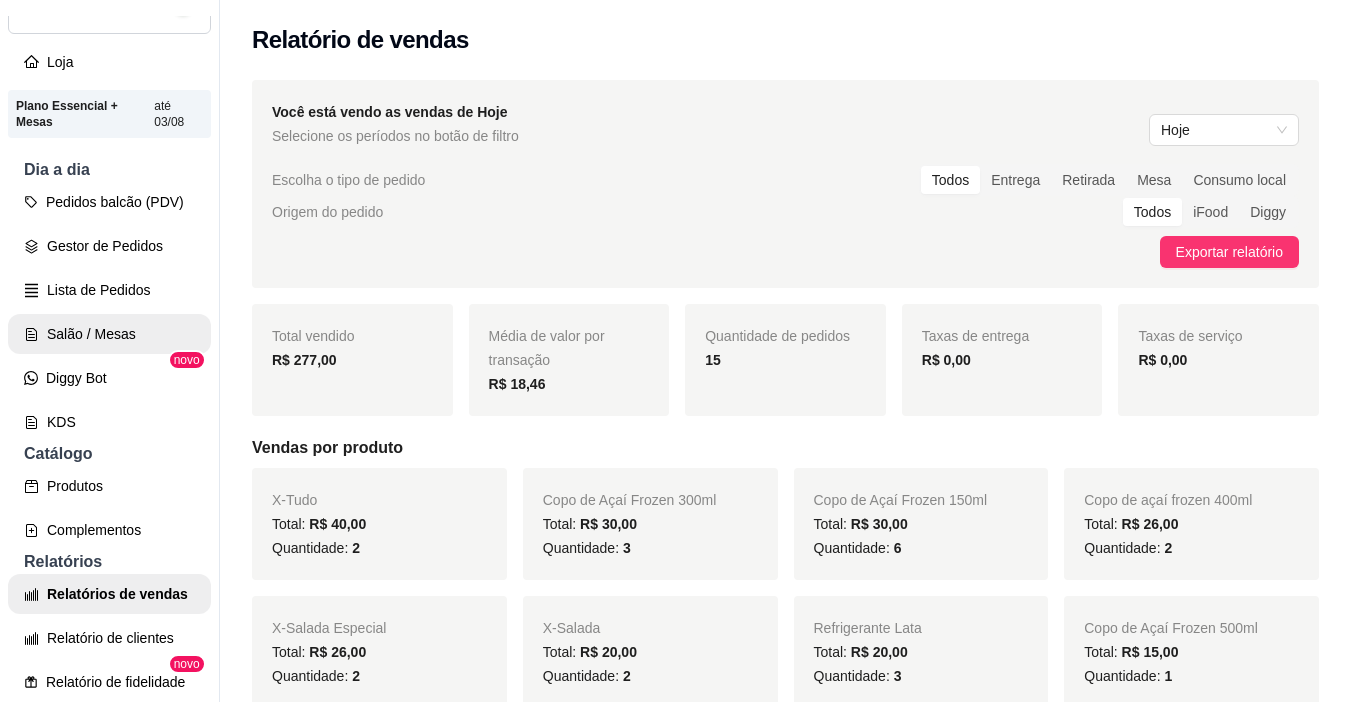 click on "Salão / Mesas" at bounding box center (109, 334) 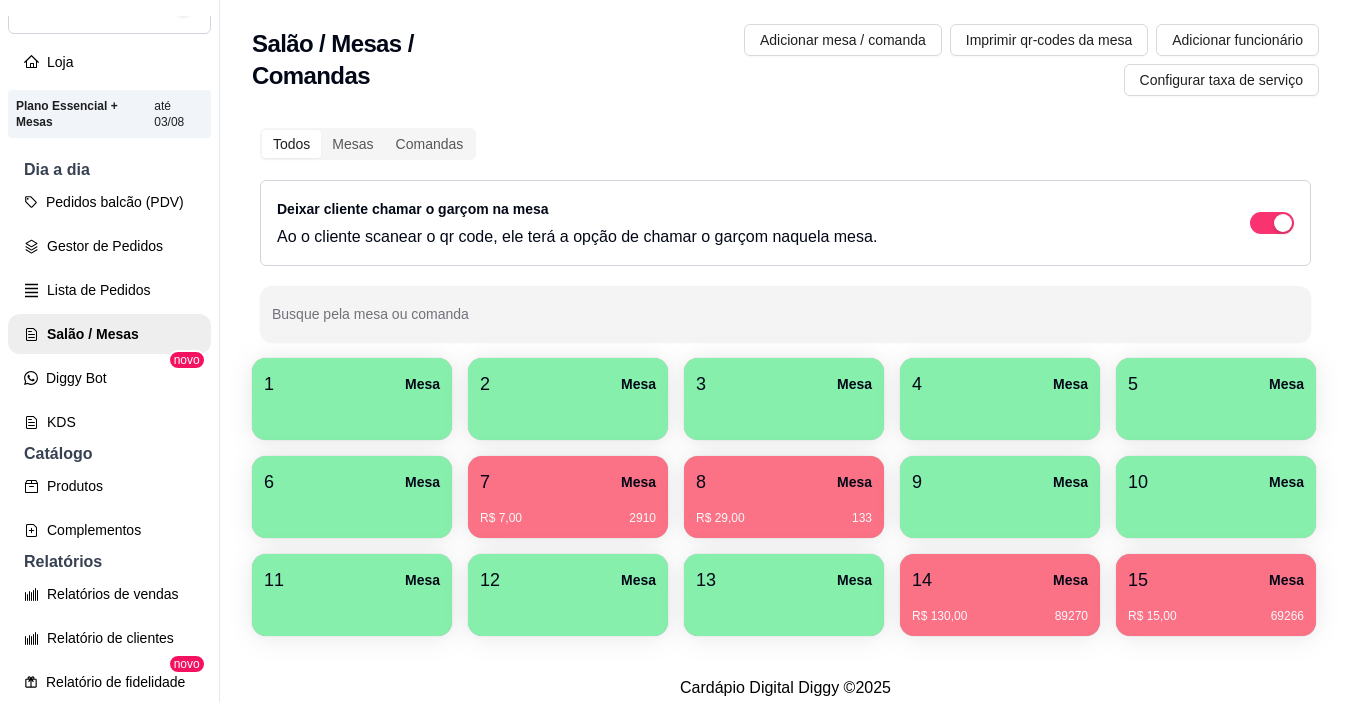 click at bounding box center (352, 413) 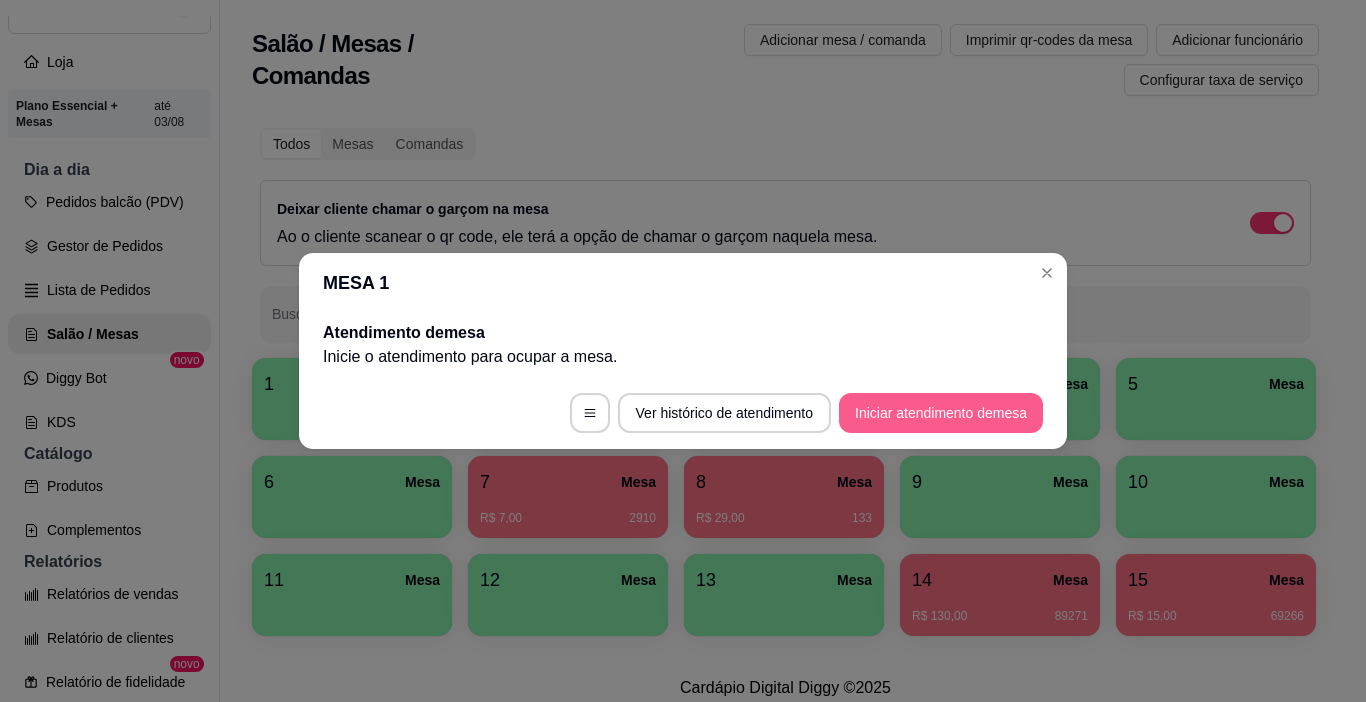 click on "Iniciar atendimento de  mesa" at bounding box center (941, 413) 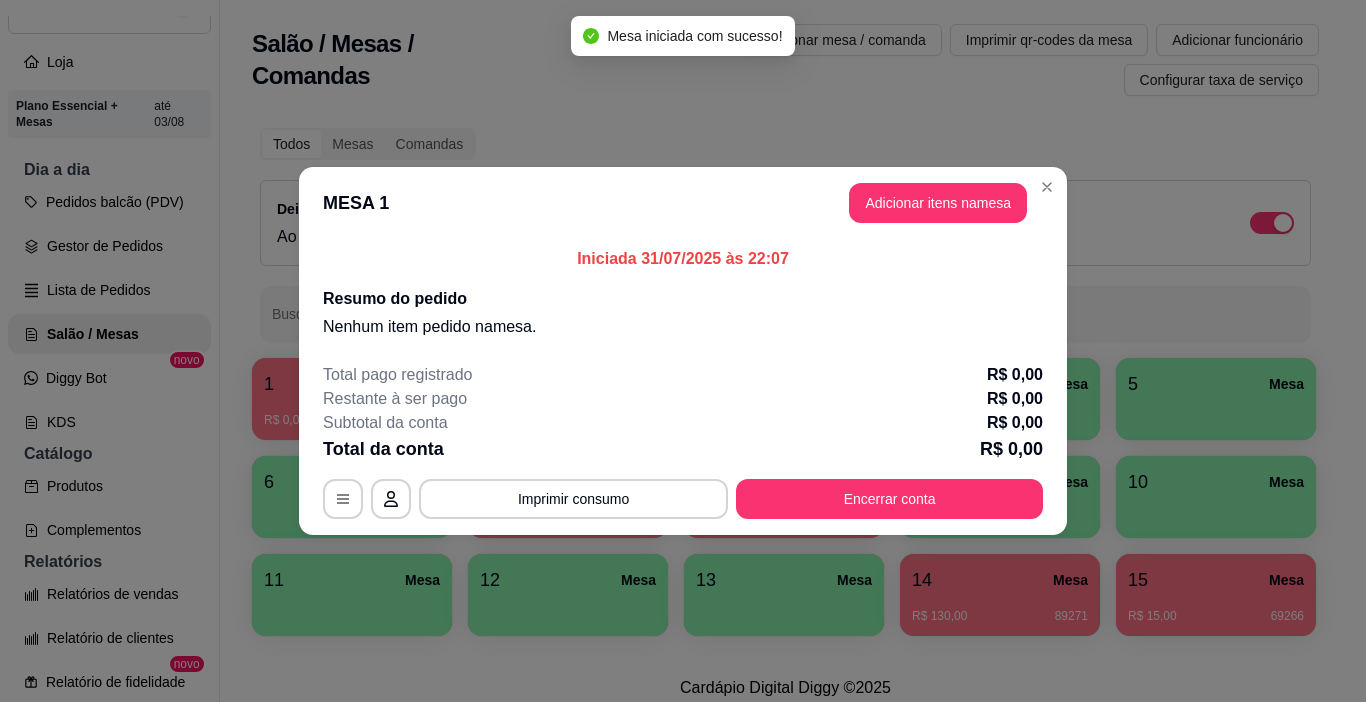 click on "Adicionar itens na  mesa" at bounding box center (938, 203) 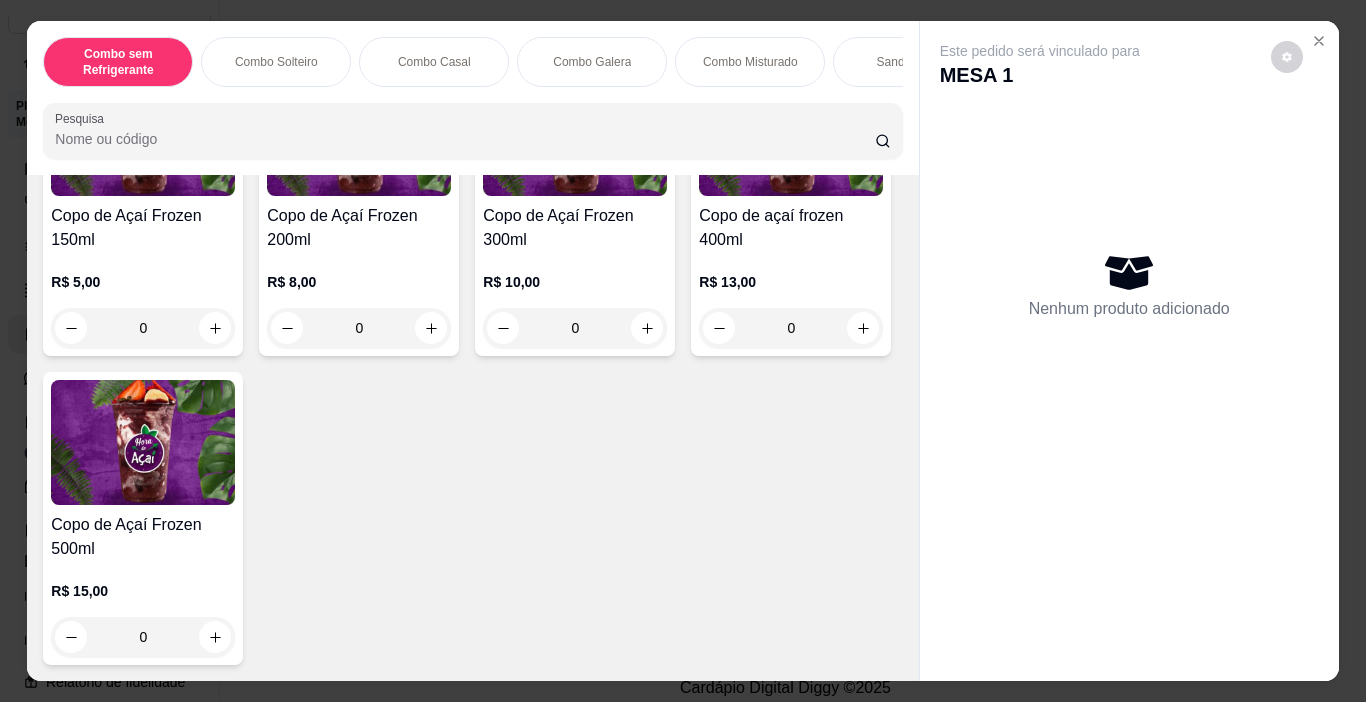 scroll, scrollTop: 5209, scrollLeft: 0, axis: vertical 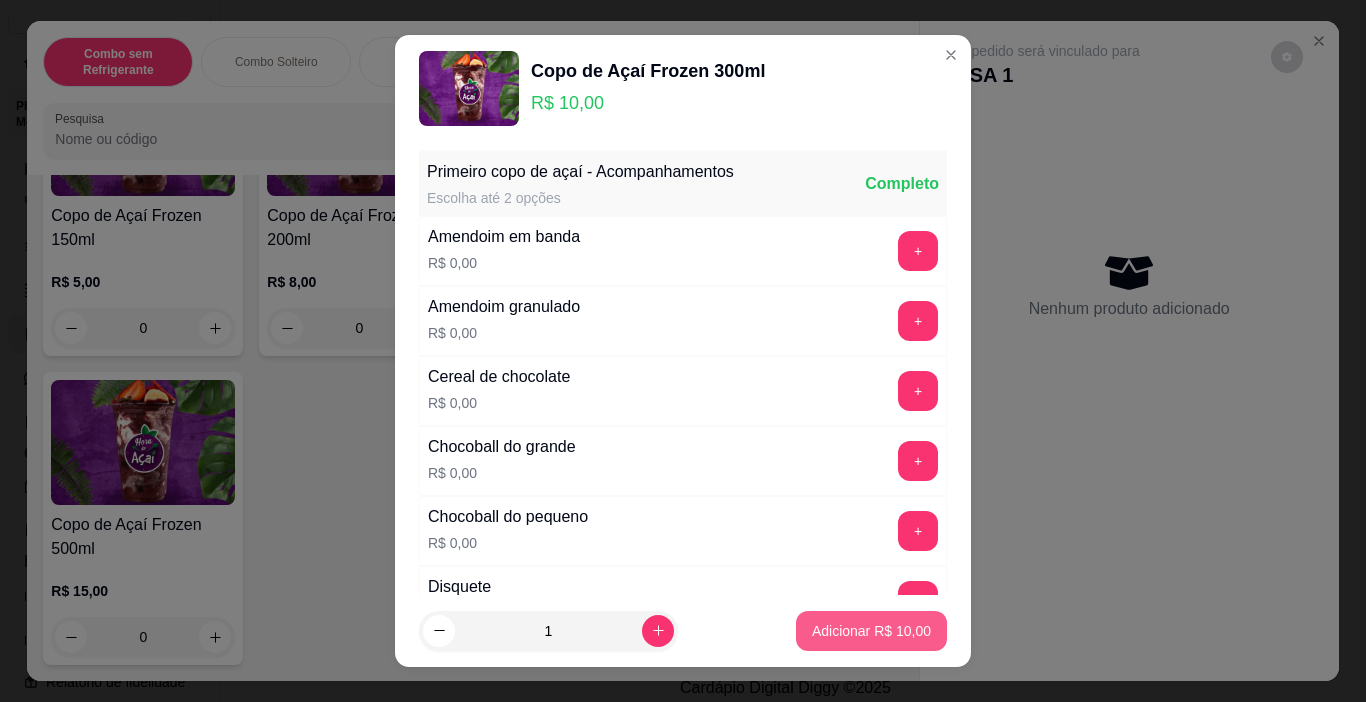 click on "Adicionar   R$ 10,00" at bounding box center (871, 631) 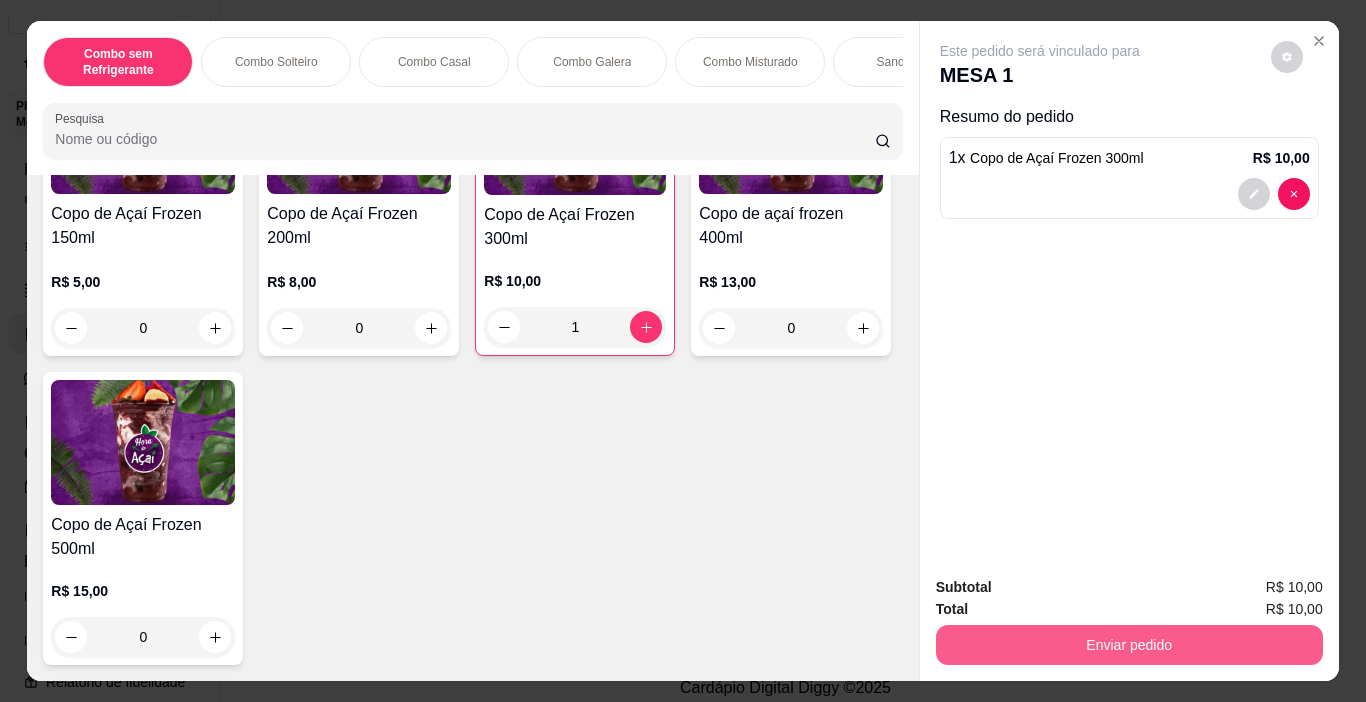 click on "Enviar pedido" at bounding box center (1129, 645) 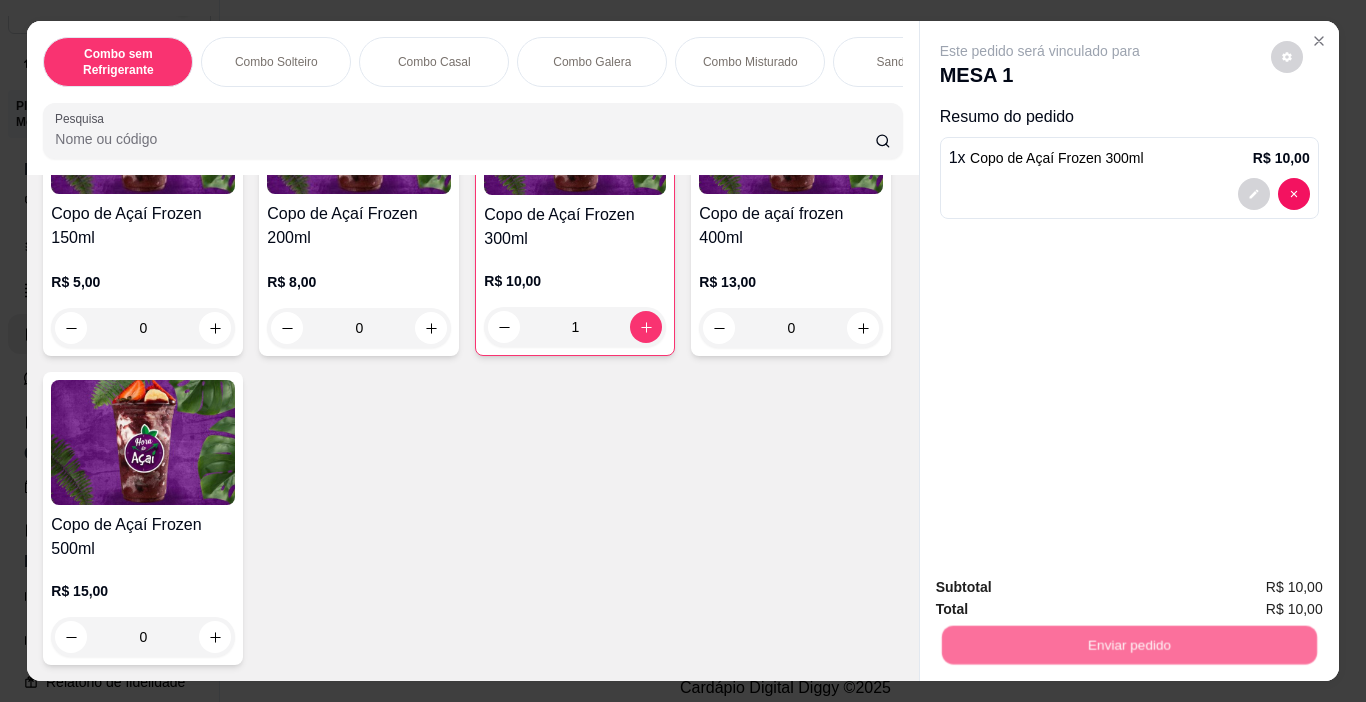 click on "Não registrar e enviar pedido" at bounding box center (1063, 588) 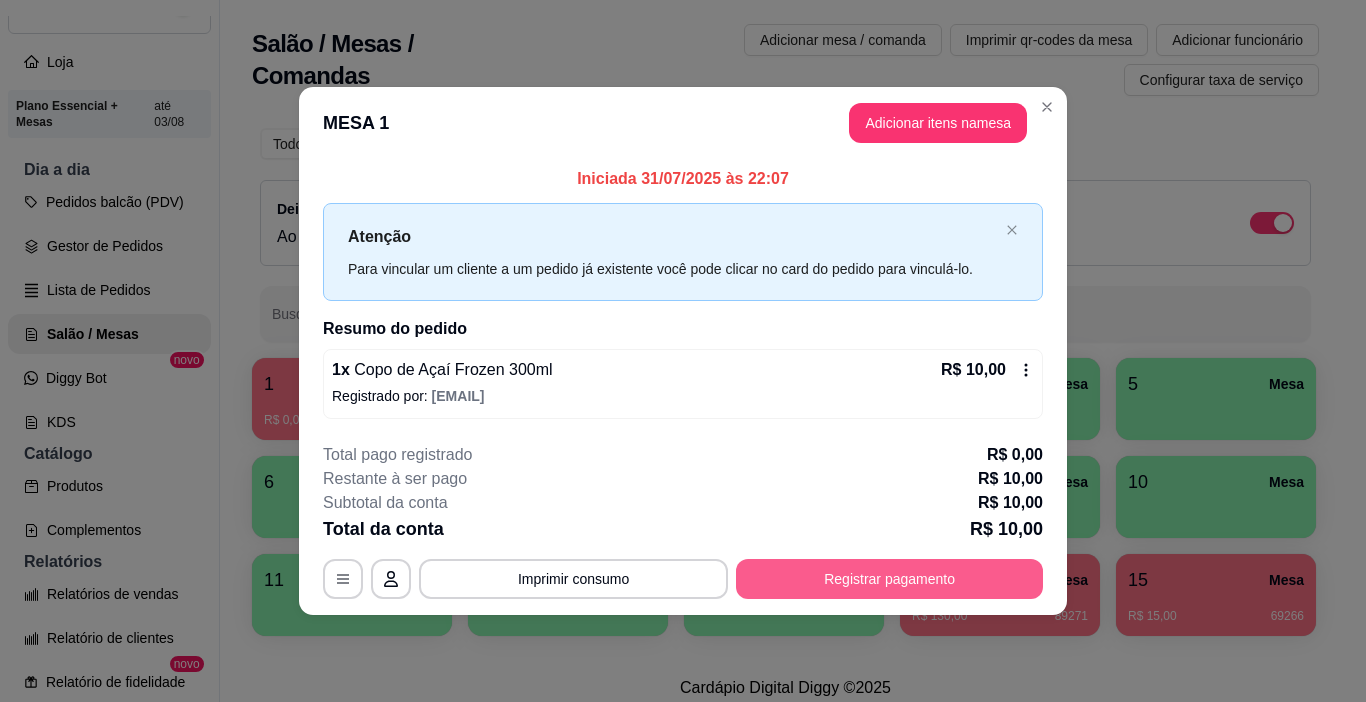 click on "Registrar pagamento" at bounding box center [889, 579] 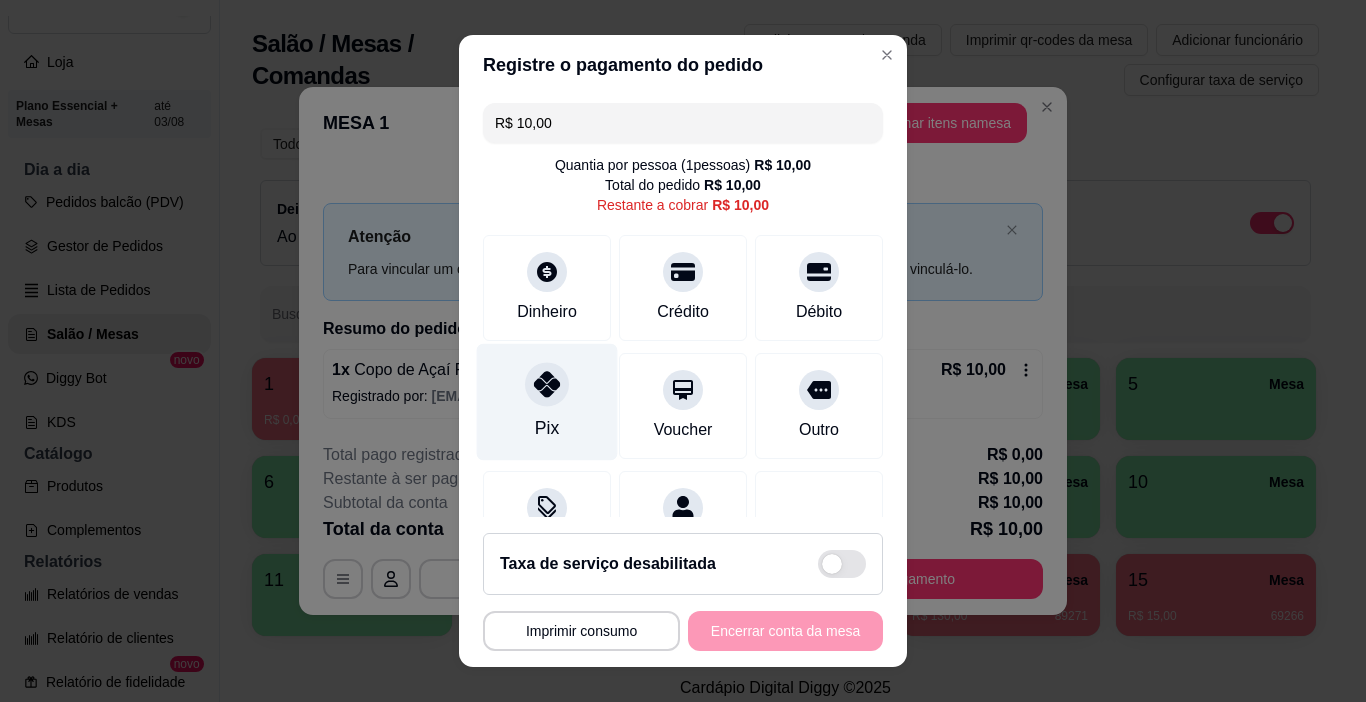 click 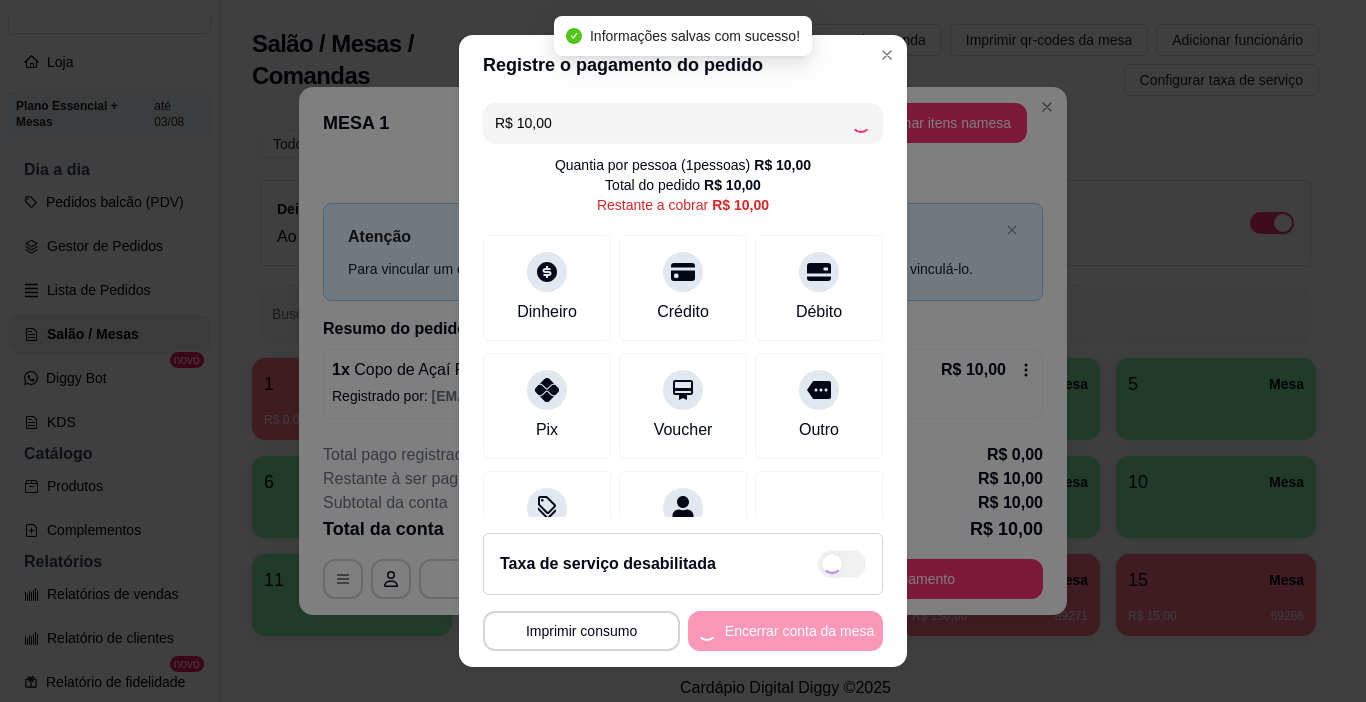 type on "R$ 0,00" 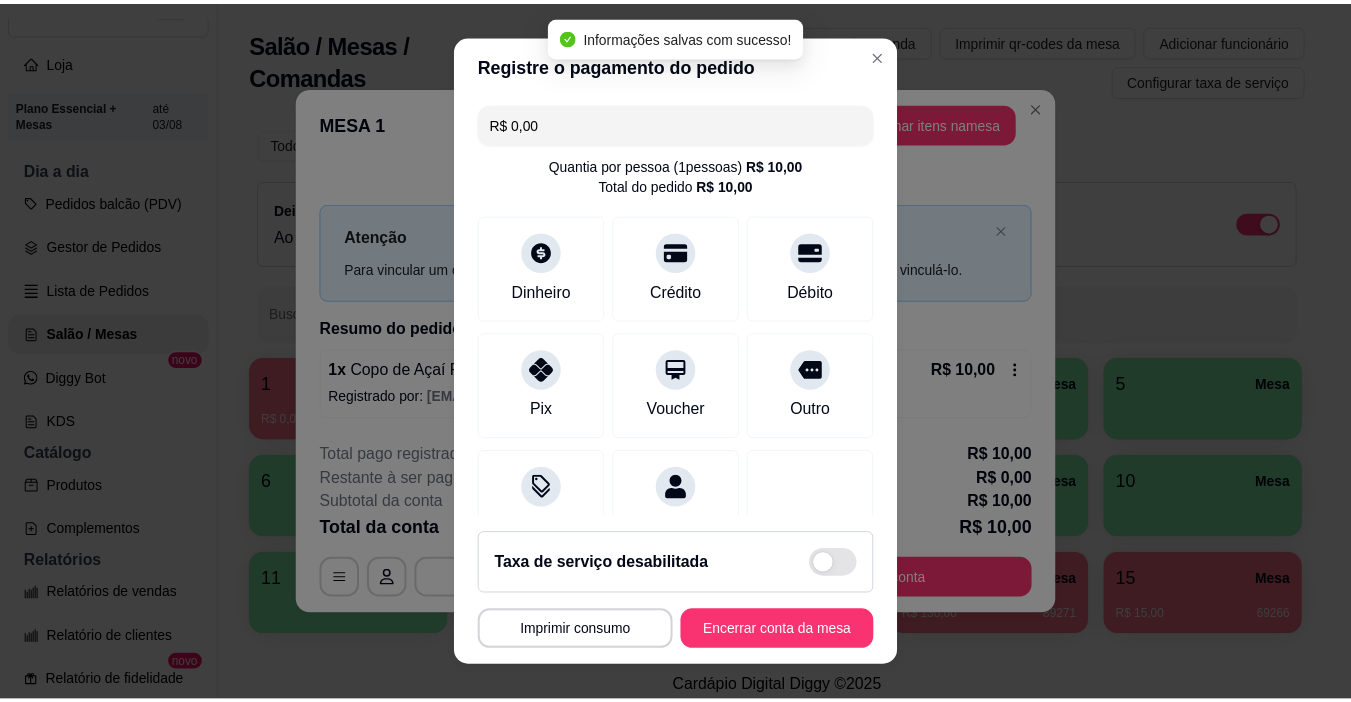 scroll, scrollTop: 176, scrollLeft: 0, axis: vertical 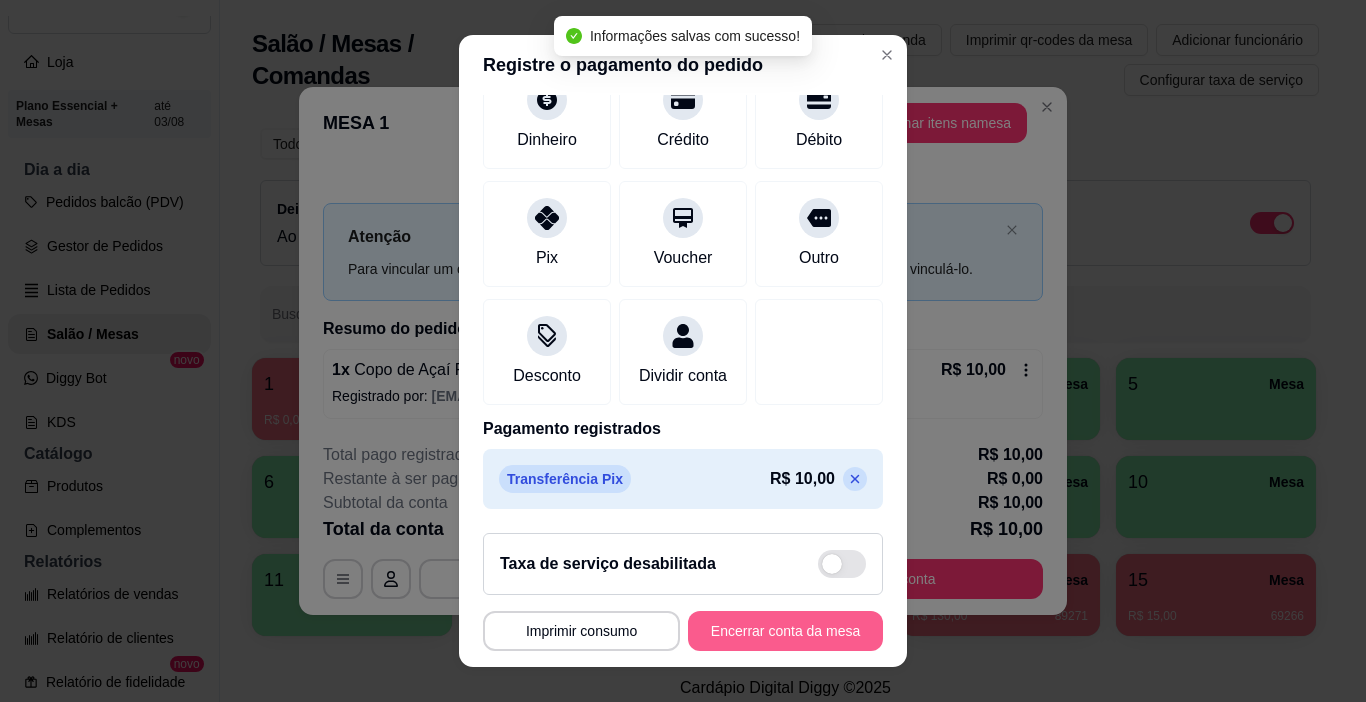 click on "Encerrar conta da mesa" at bounding box center (785, 631) 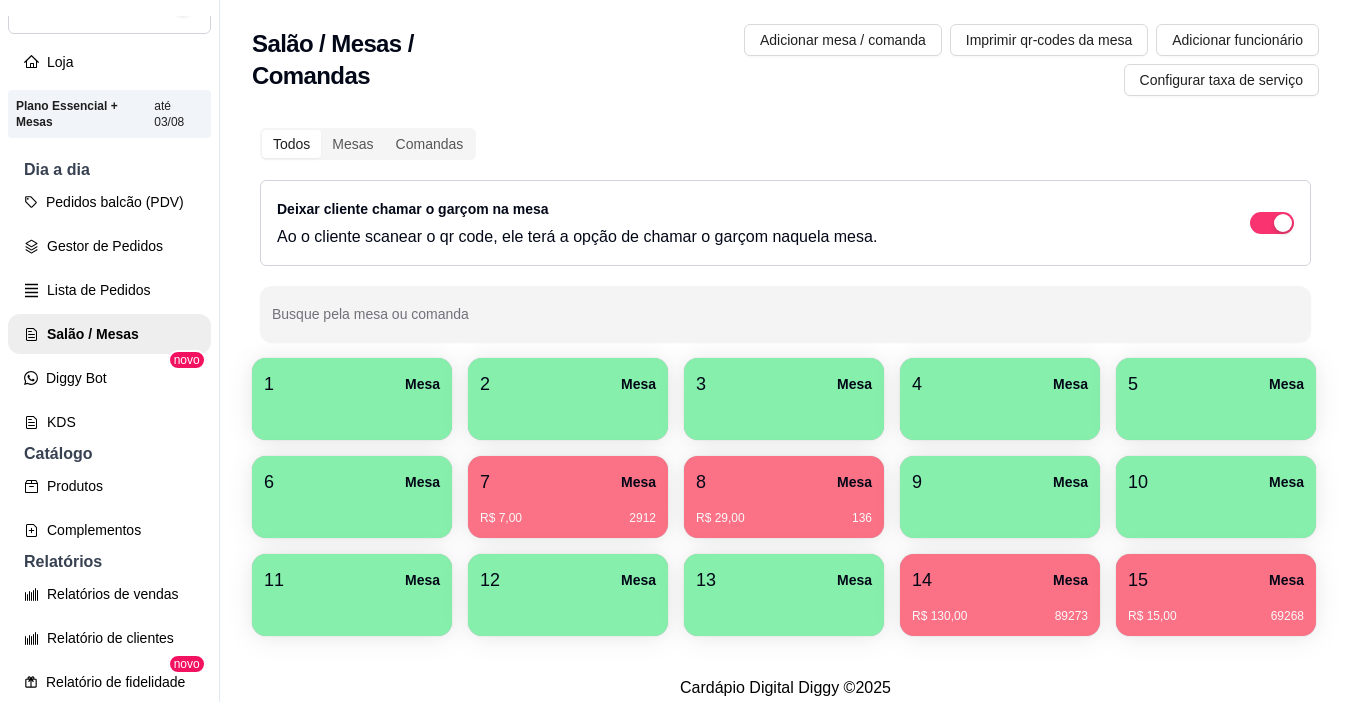 type 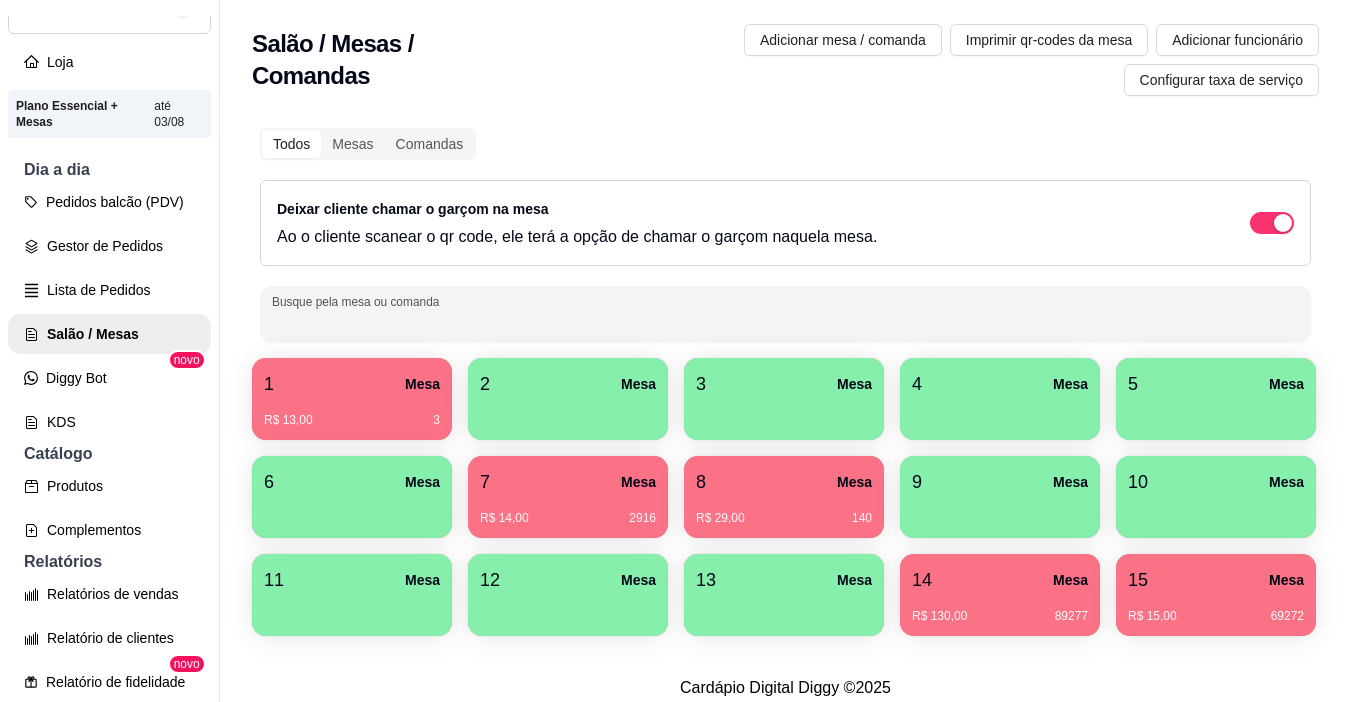 click on "Busque pela mesa ou comanda" at bounding box center (785, 322) 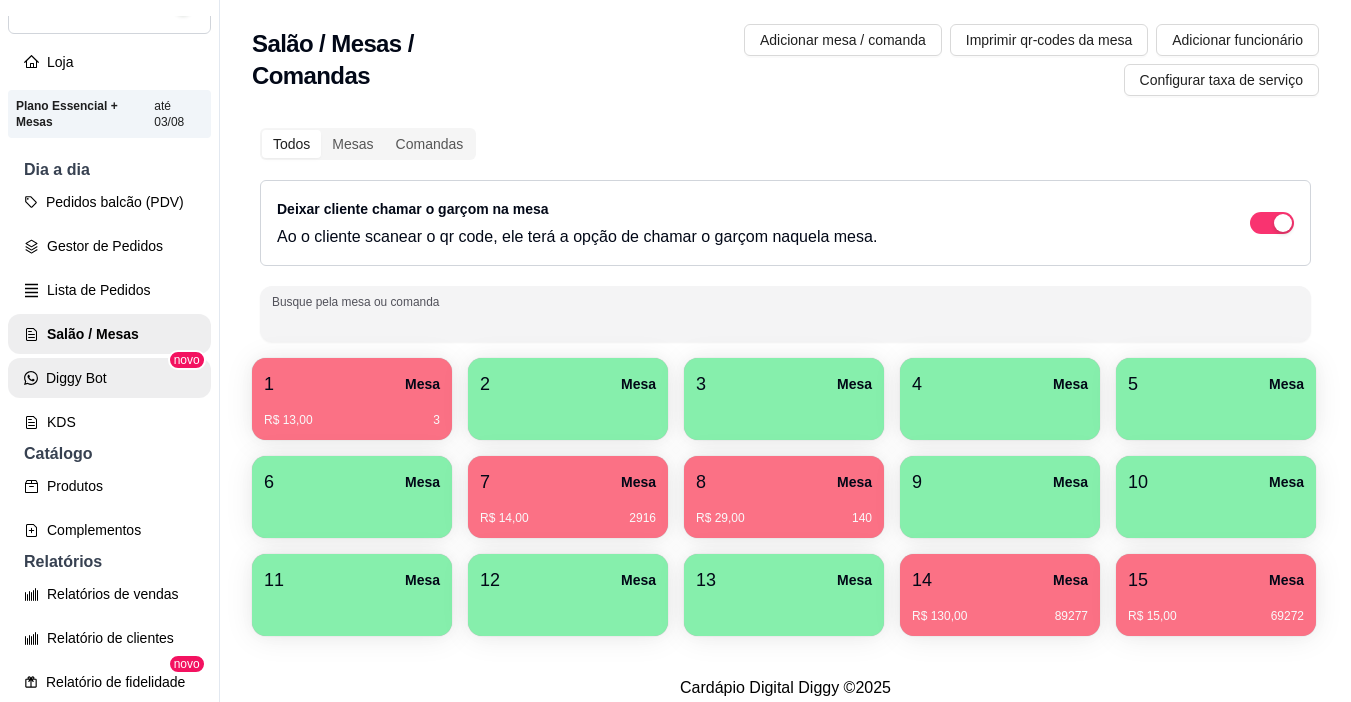 click on "Diggy Bot" at bounding box center (109, 378) 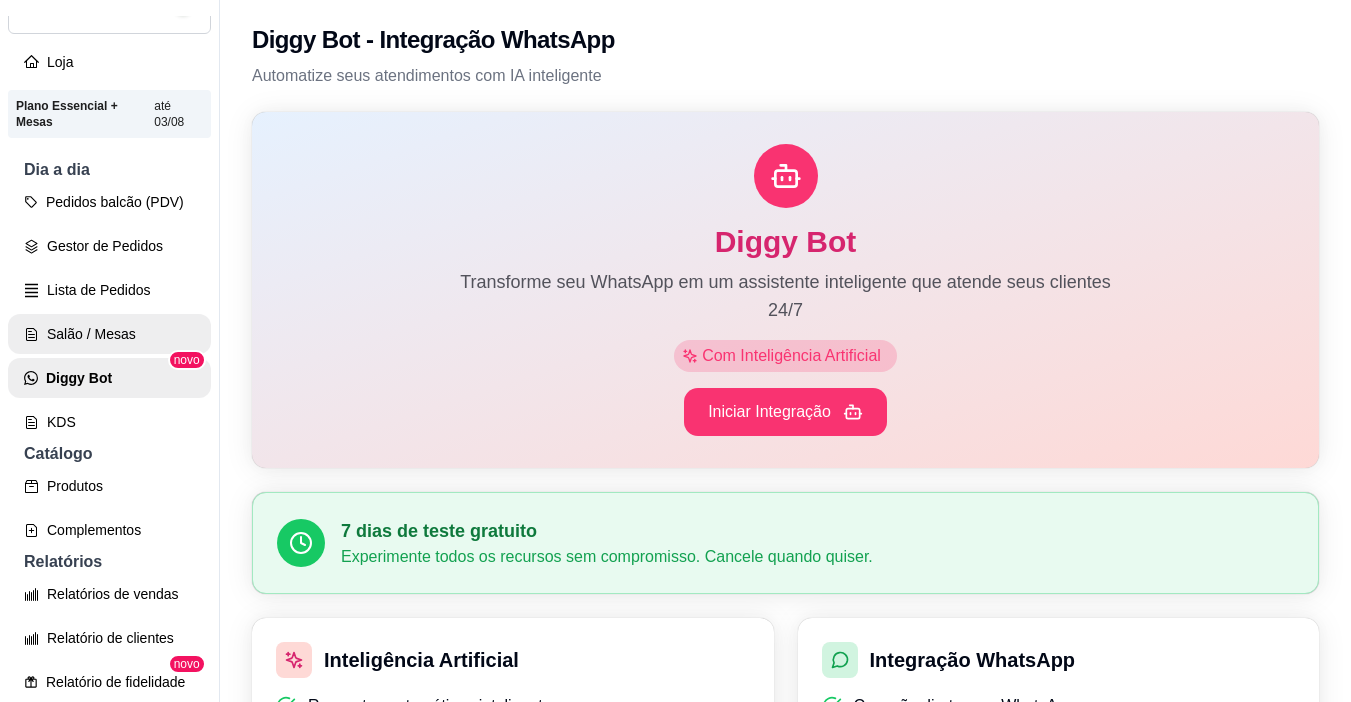 click on "Salão / Mesas" at bounding box center [109, 334] 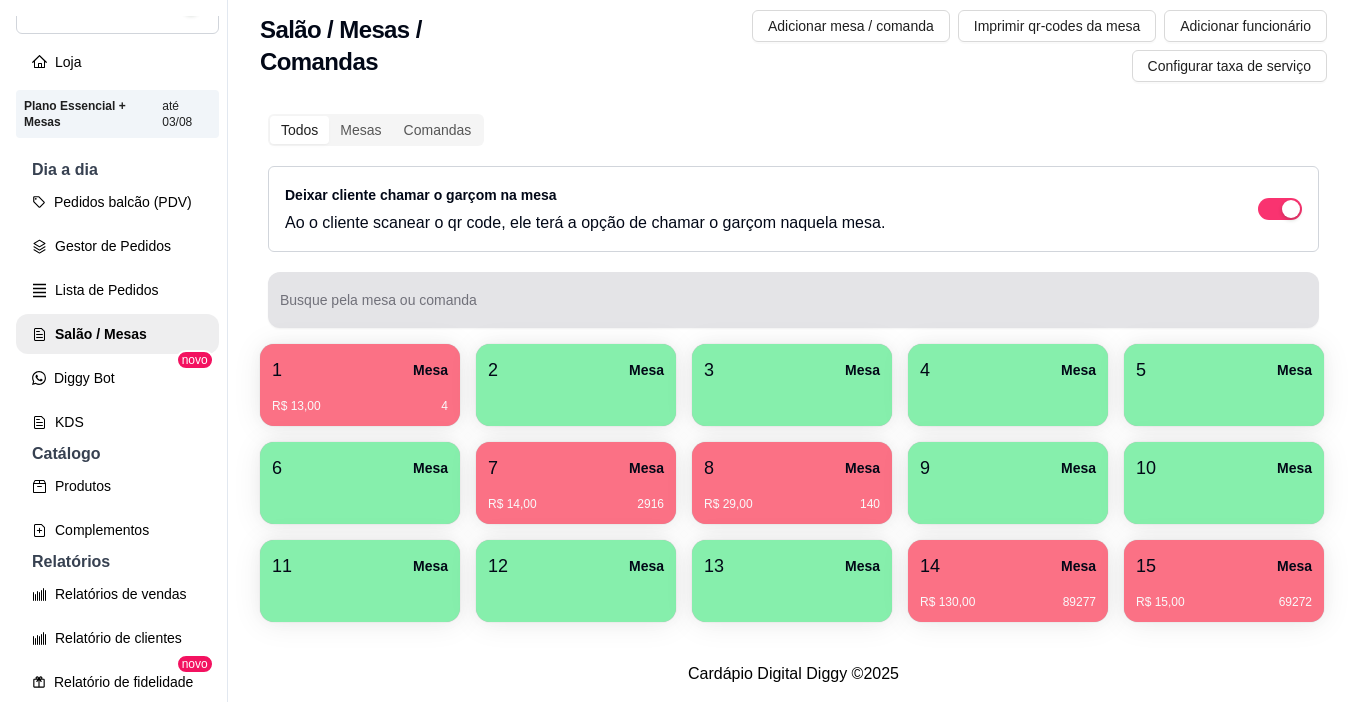 scroll, scrollTop: 100, scrollLeft: 0, axis: vertical 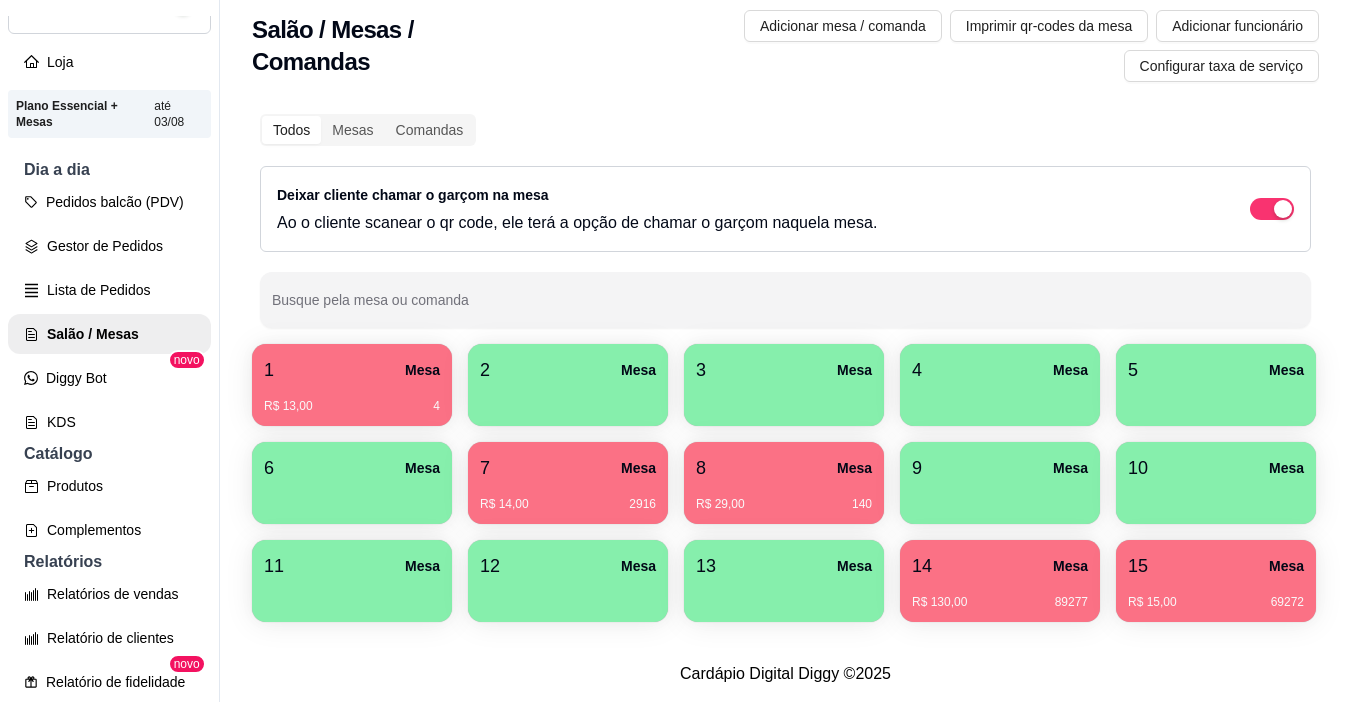 click on "1 Mesa" at bounding box center [352, 370] 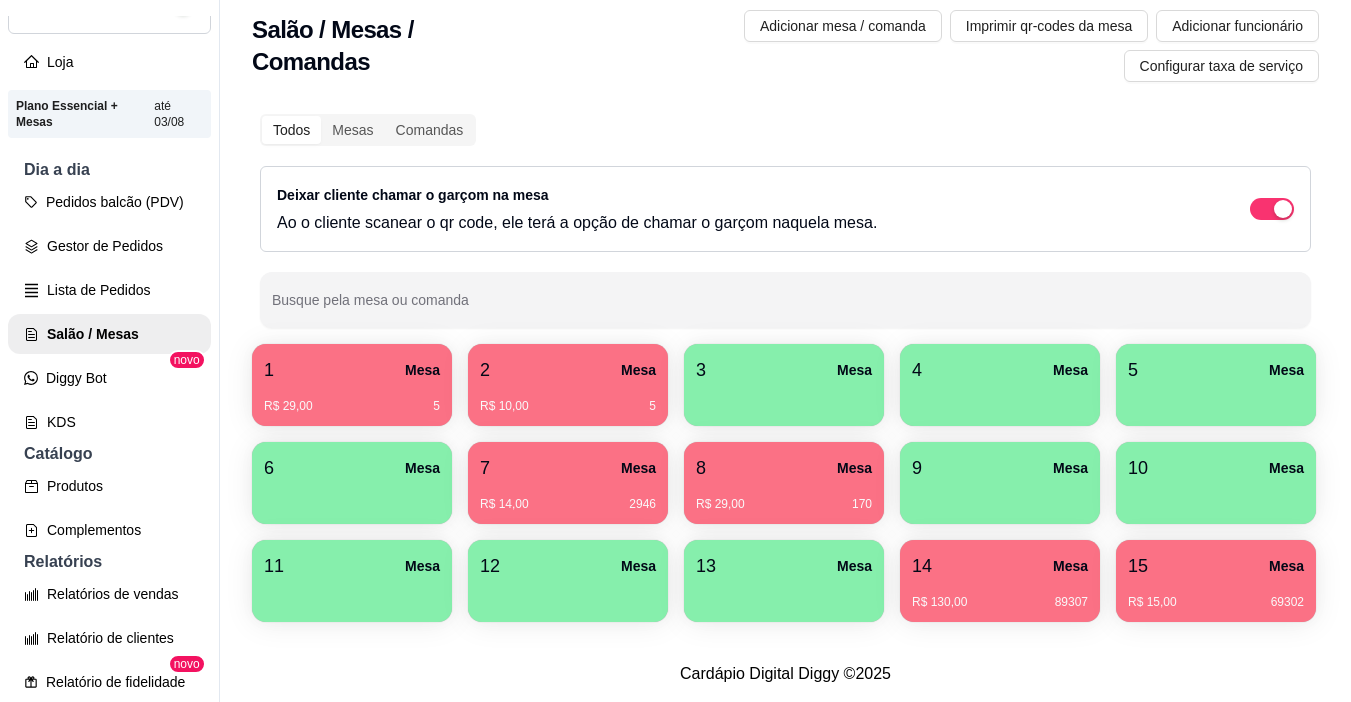 click on "R$ 10,00 5" at bounding box center (568, 399) 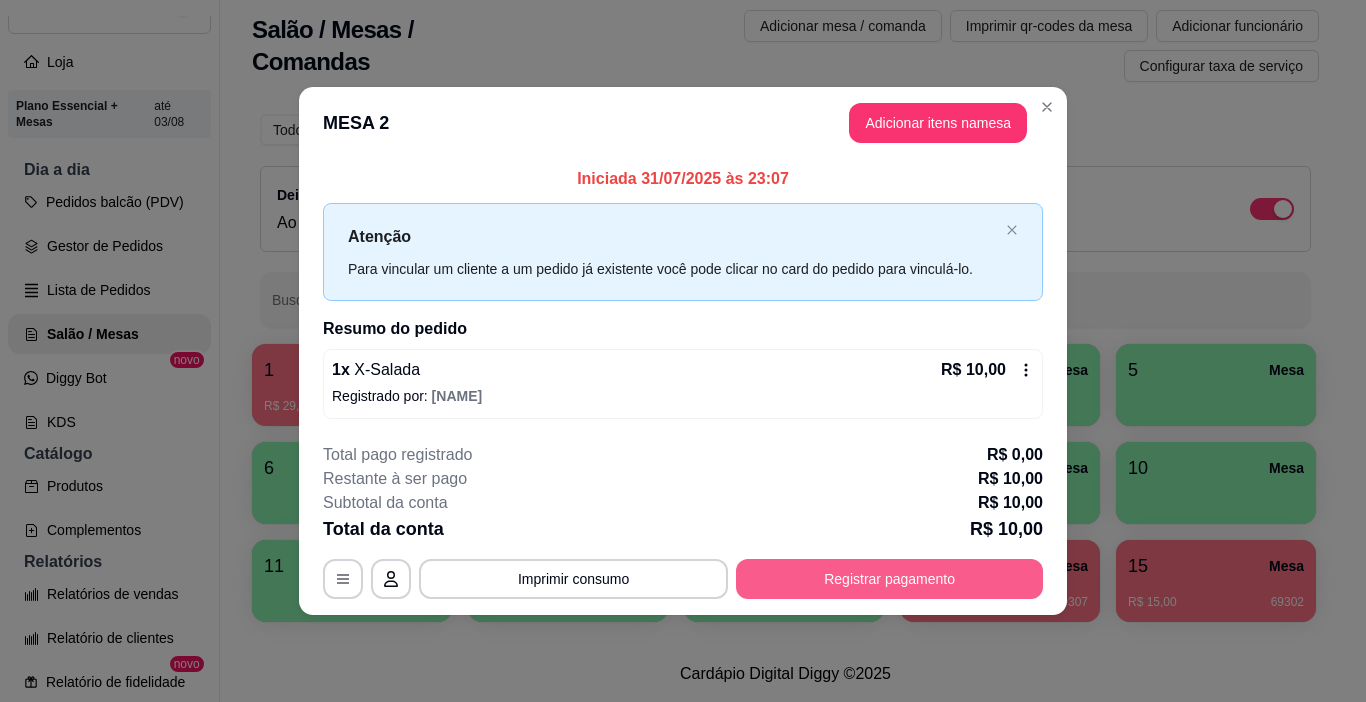 click on "**********" at bounding box center [683, 579] 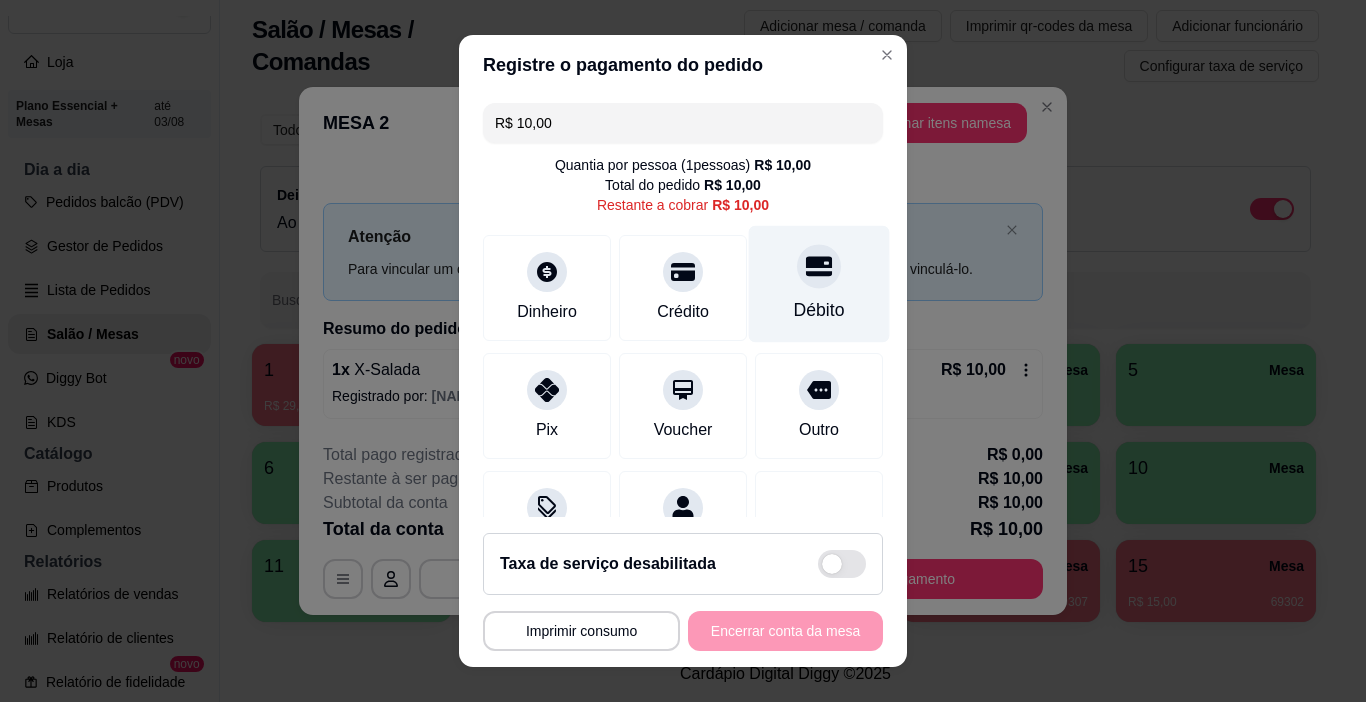 click on "Débito" at bounding box center [819, 284] 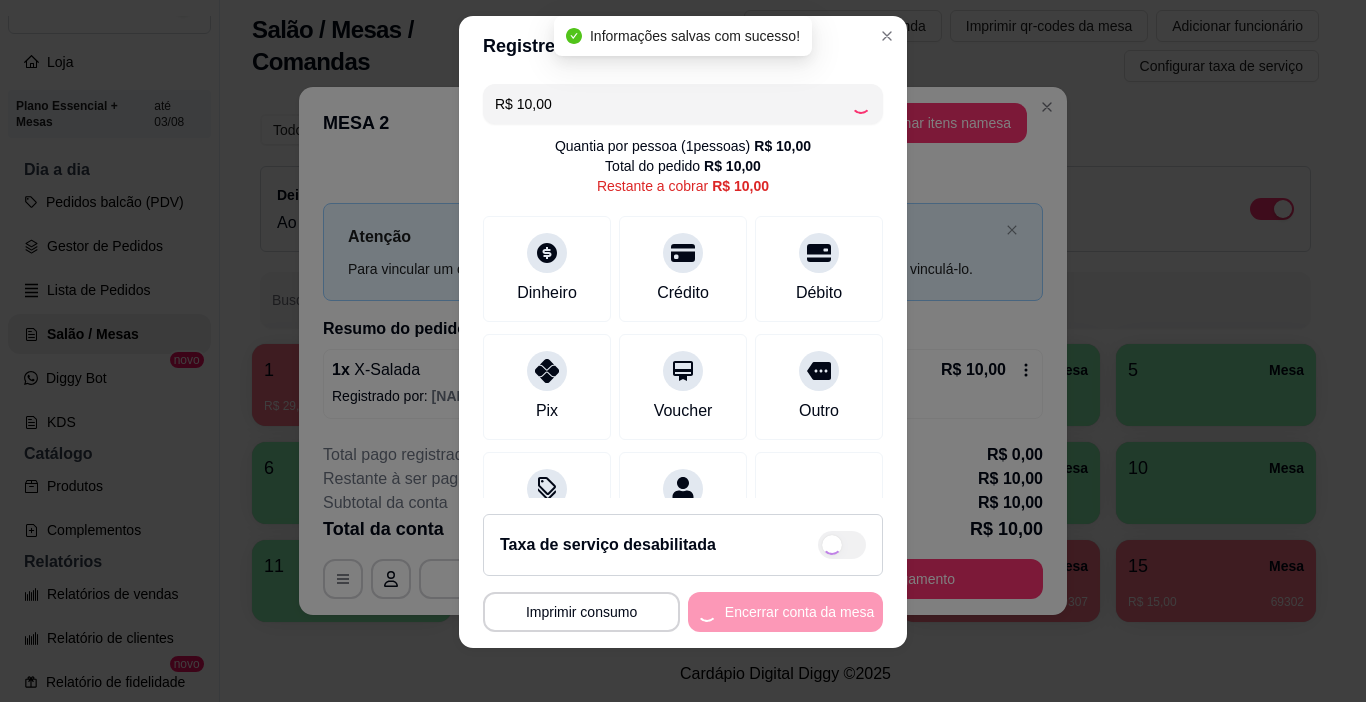 scroll, scrollTop: 29, scrollLeft: 0, axis: vertical 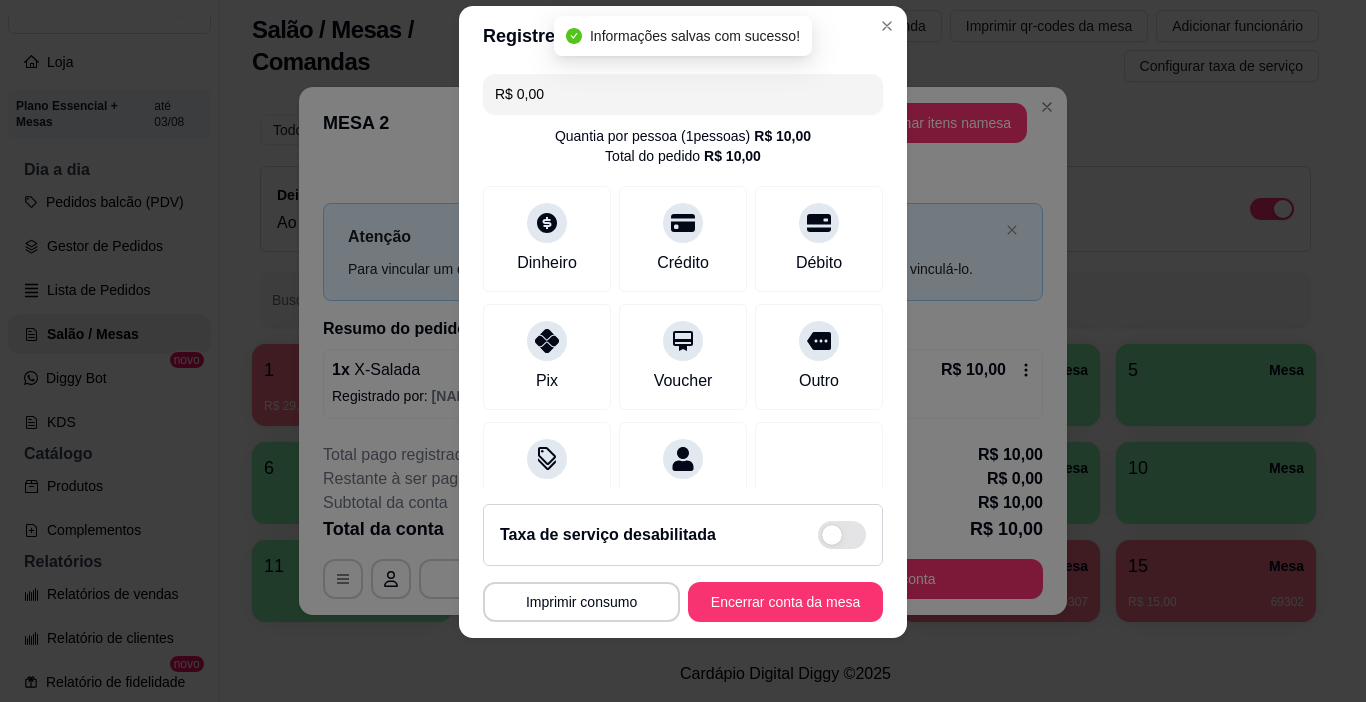 type on "R$ 0,00" 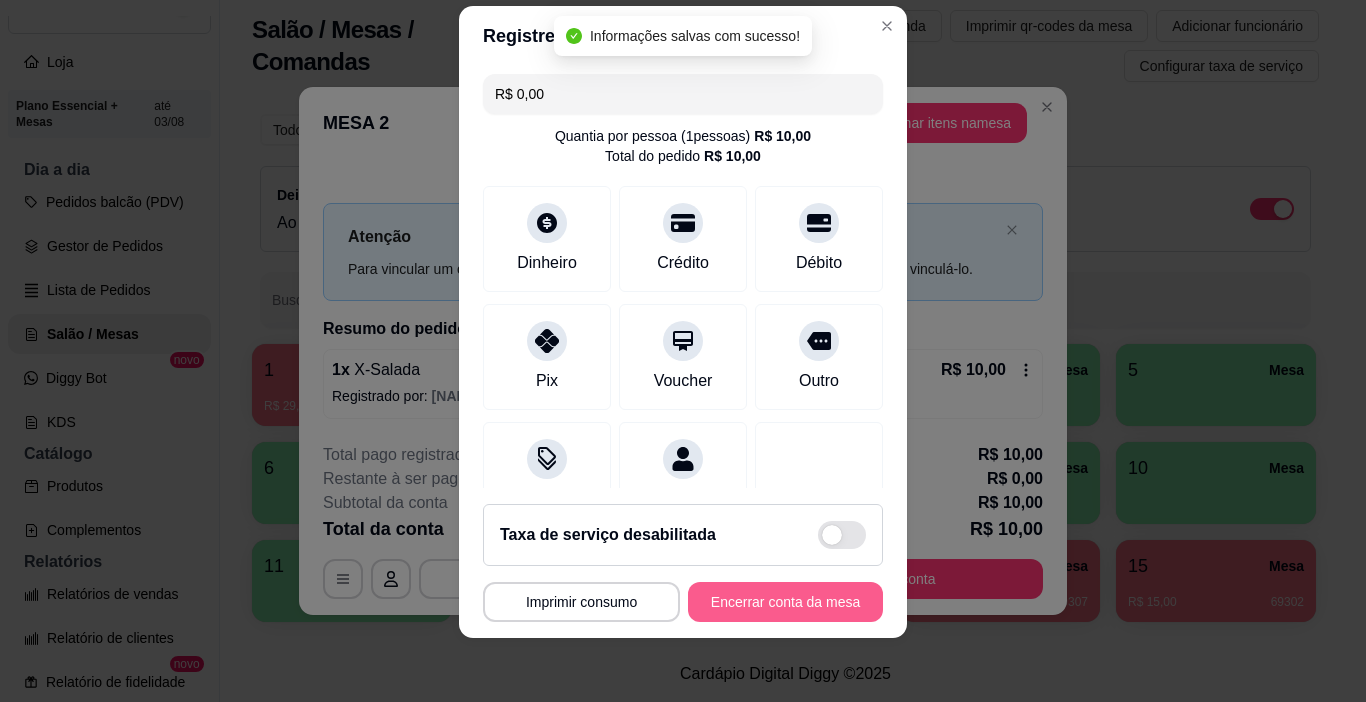 click on "Encerrar conta da mesa" at bounding box center [785, 602] 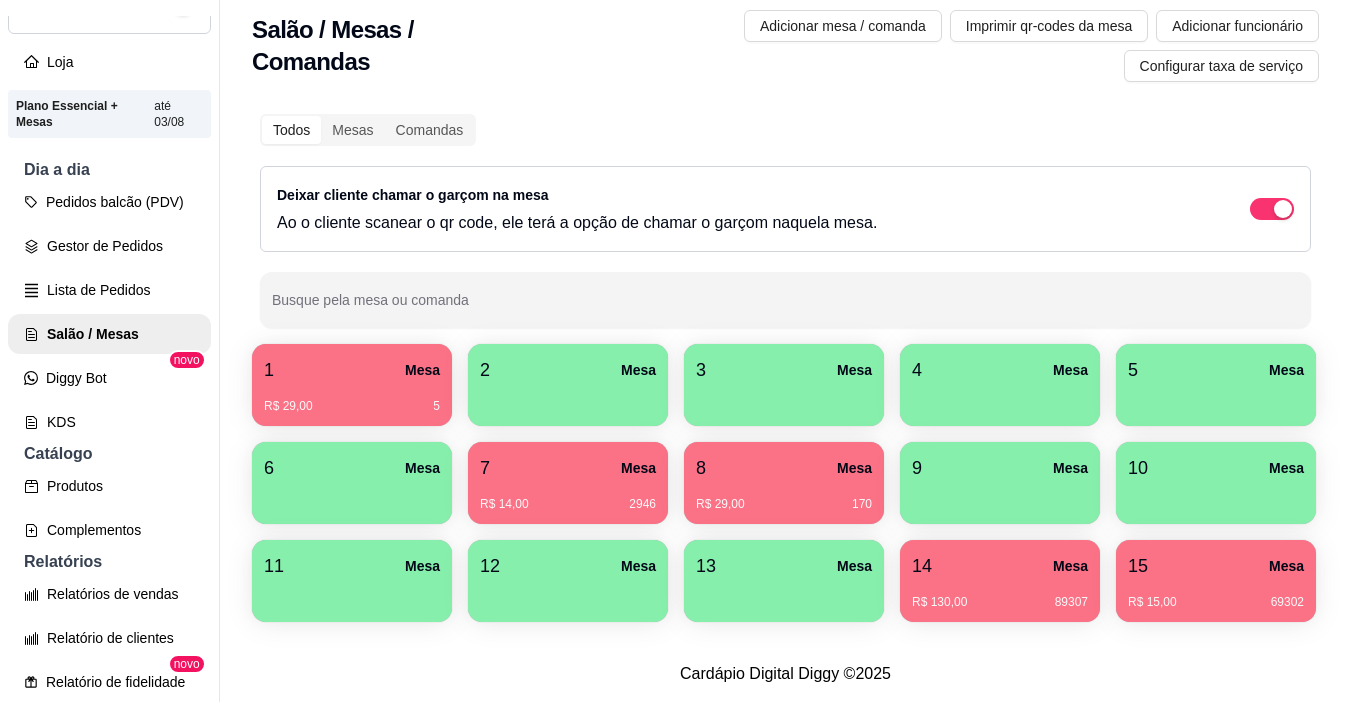 click on "R$ 29,00 5" at bounding box center [352, 406] 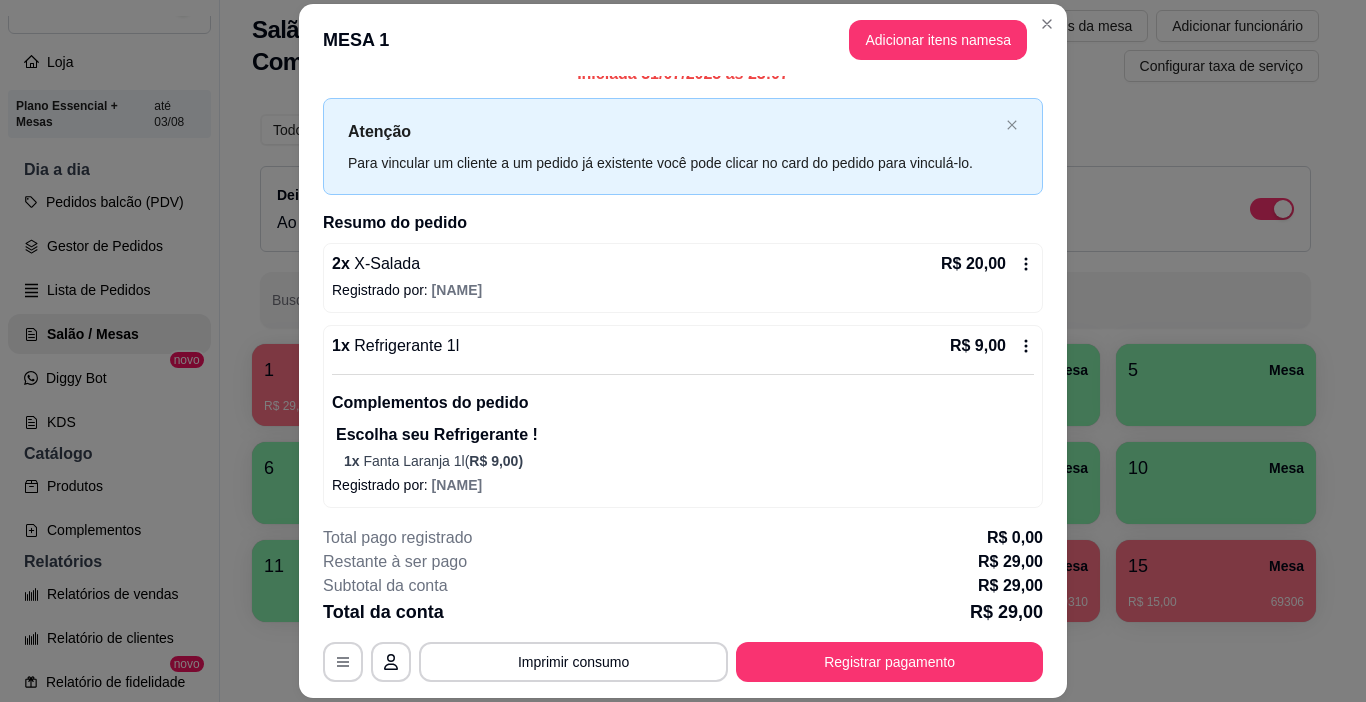 scroll, scrollTop: 27, scrollLeft: 0, axis: vertical 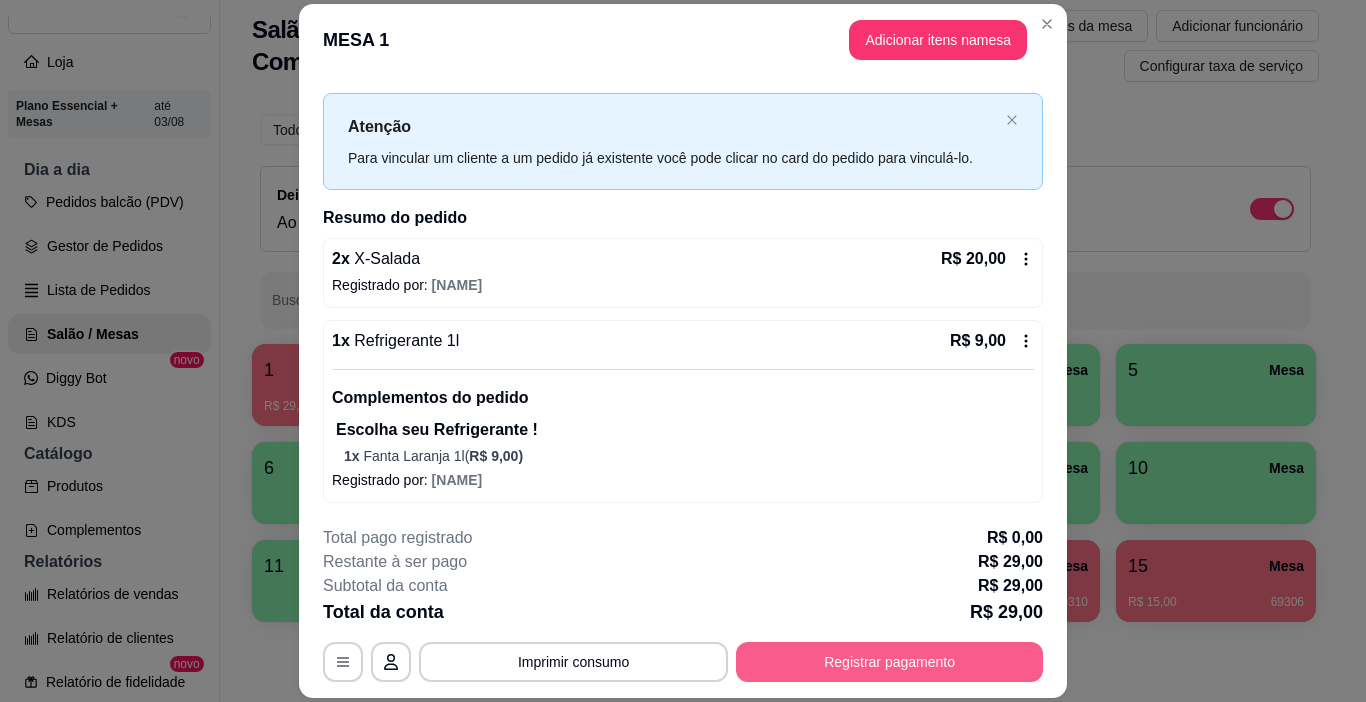 click on "Registrar pagamento" at bounding box center [889, 662] 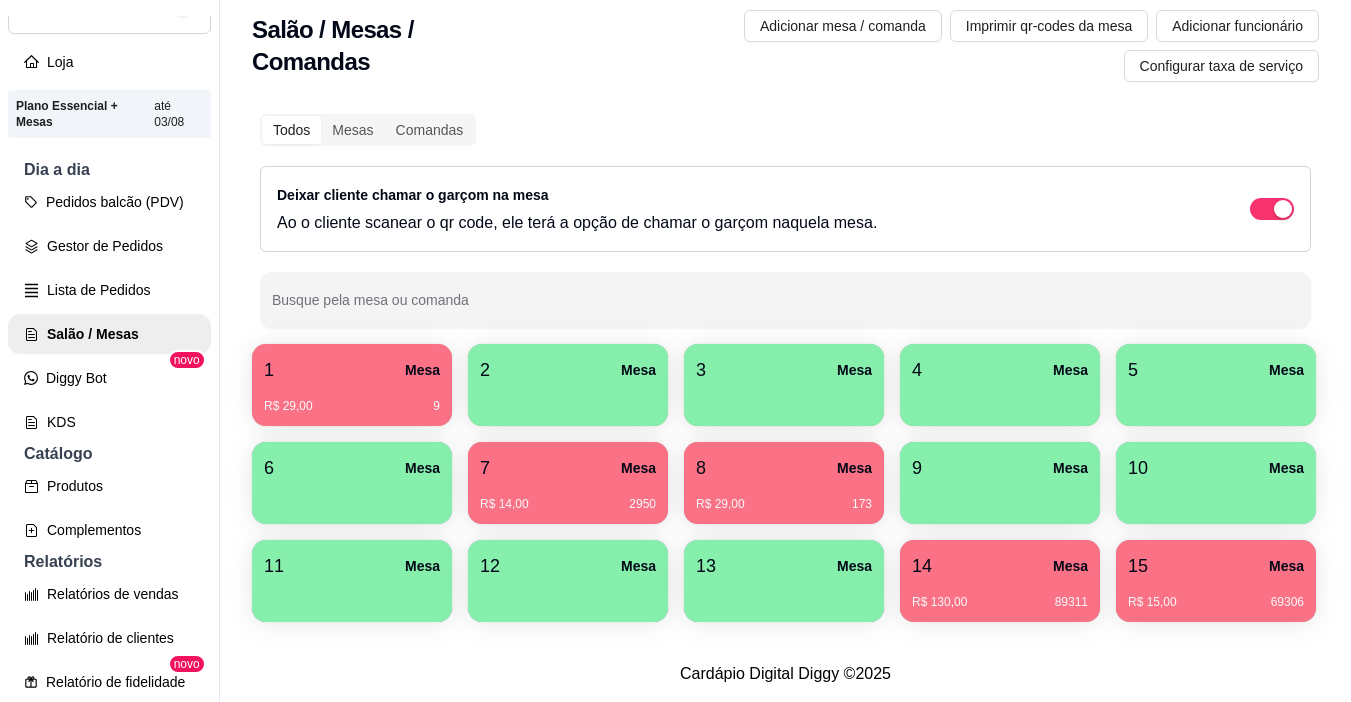click on "1 Mesa" at bounding box center [352, 370] 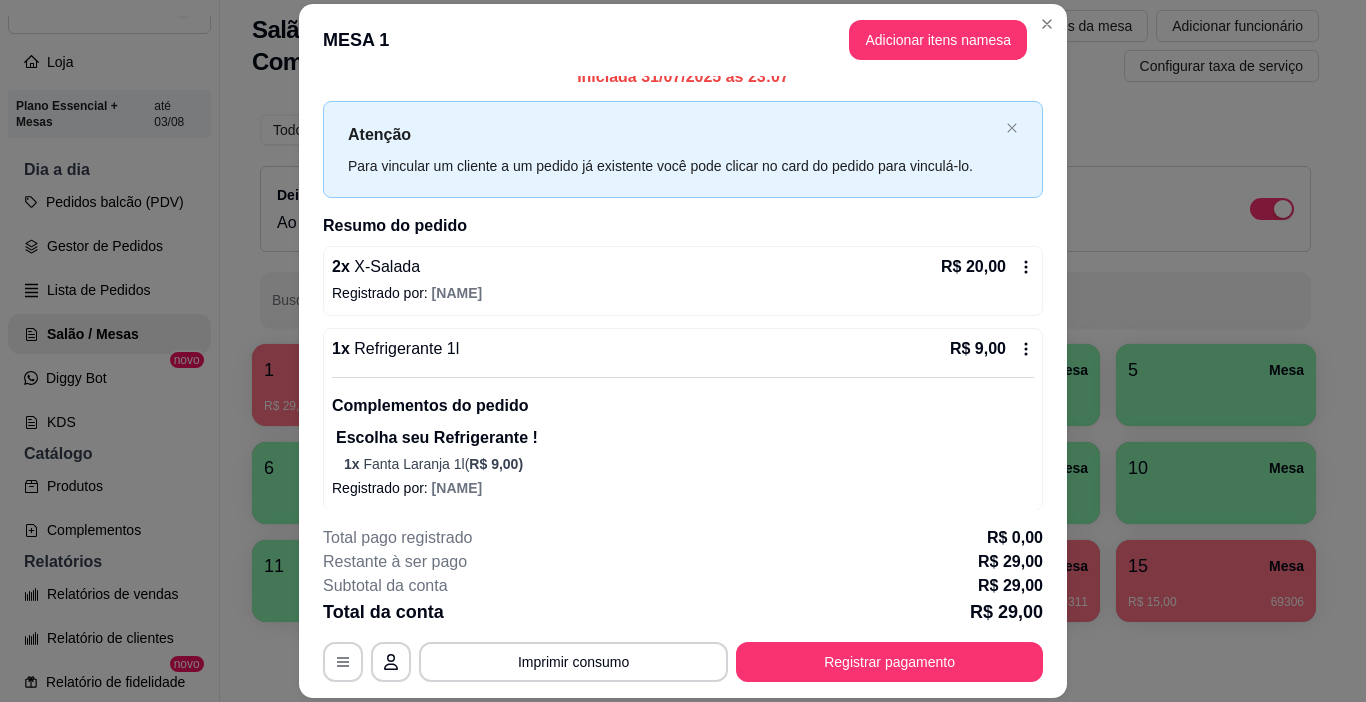 scroll, scrollTop: 27, scrollLeft: 0, axis: vertical 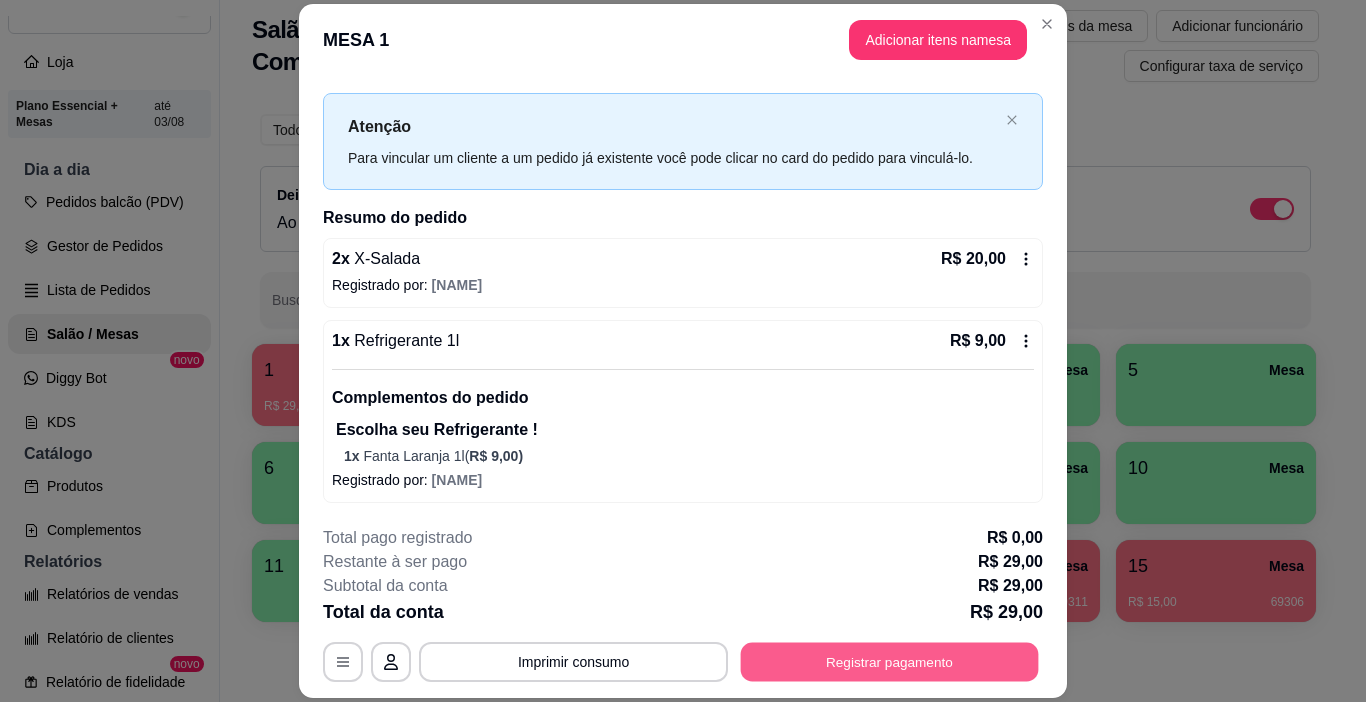 click on "Registrar pagamento" at bounding box center [890, 662] 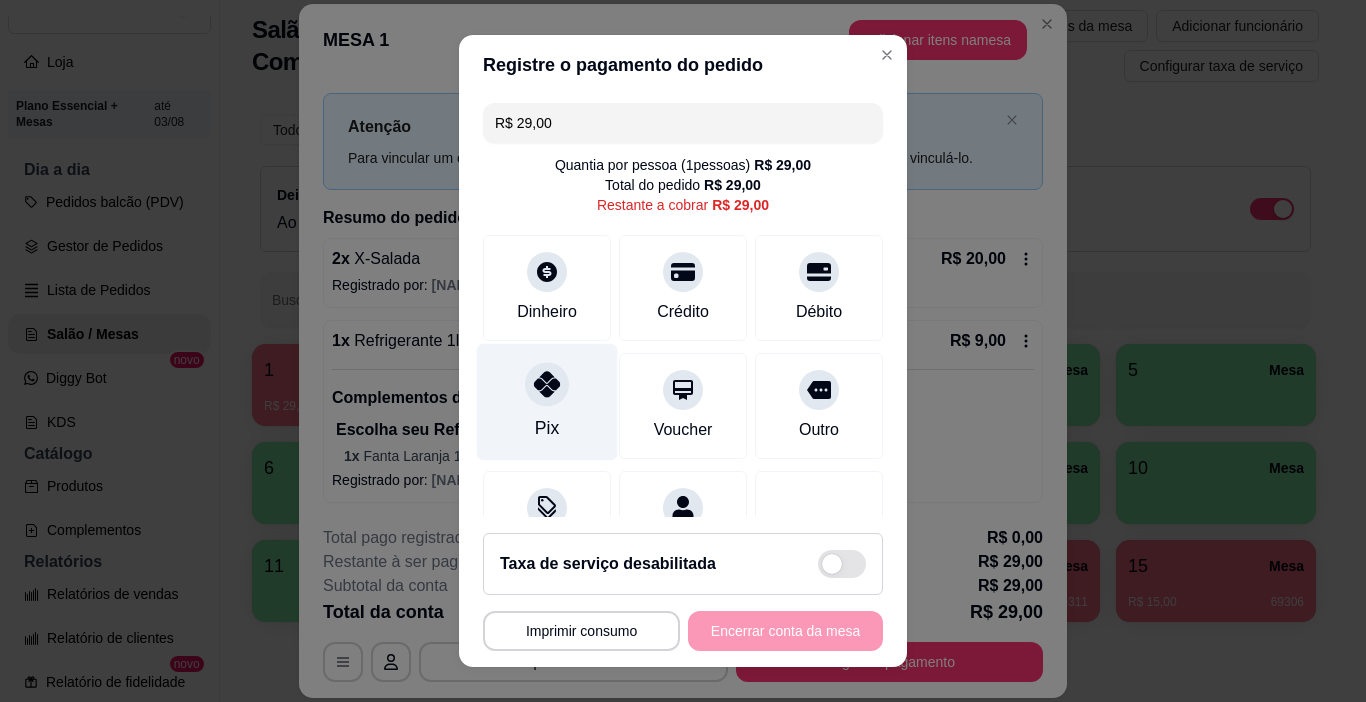 scroll, scrollTop: 92, scrollLeft: 0, axis: vertical 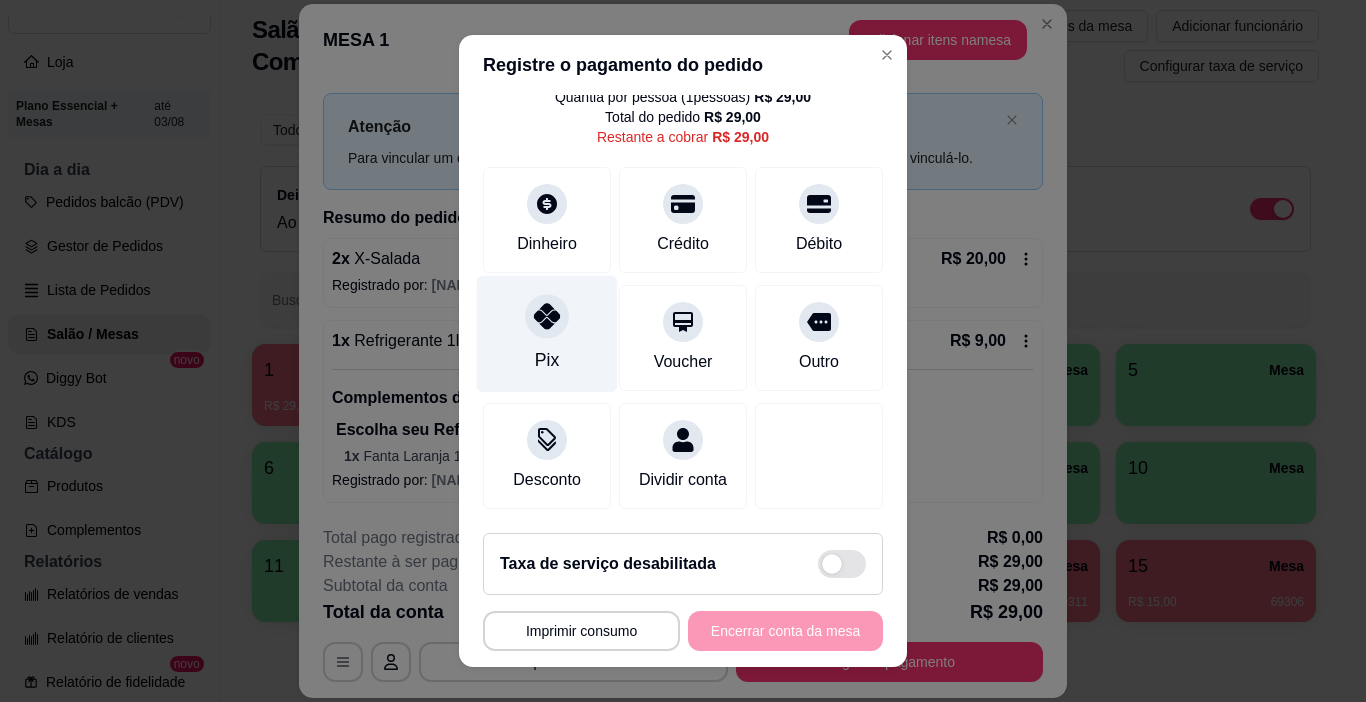 click at bounding box center [547, 317] 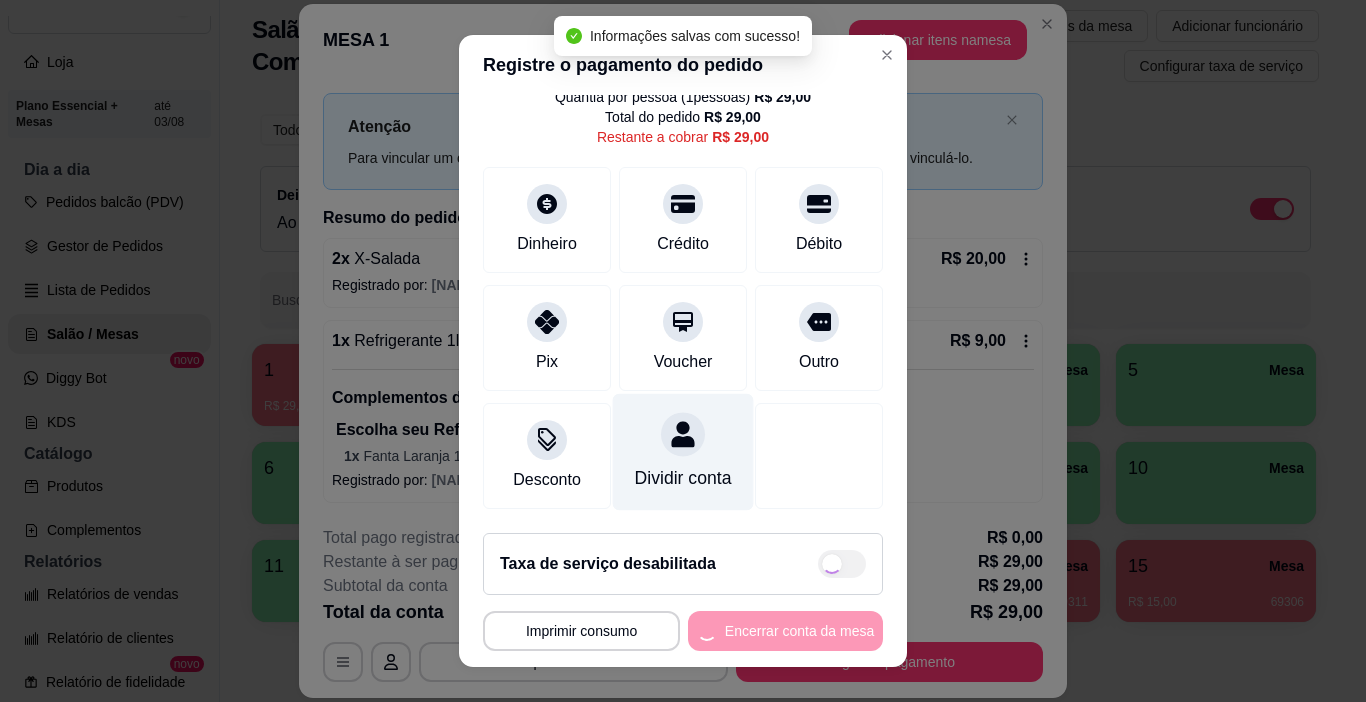 scroll, scrollTop: 9, scrollLeft: 0, axis: vertical 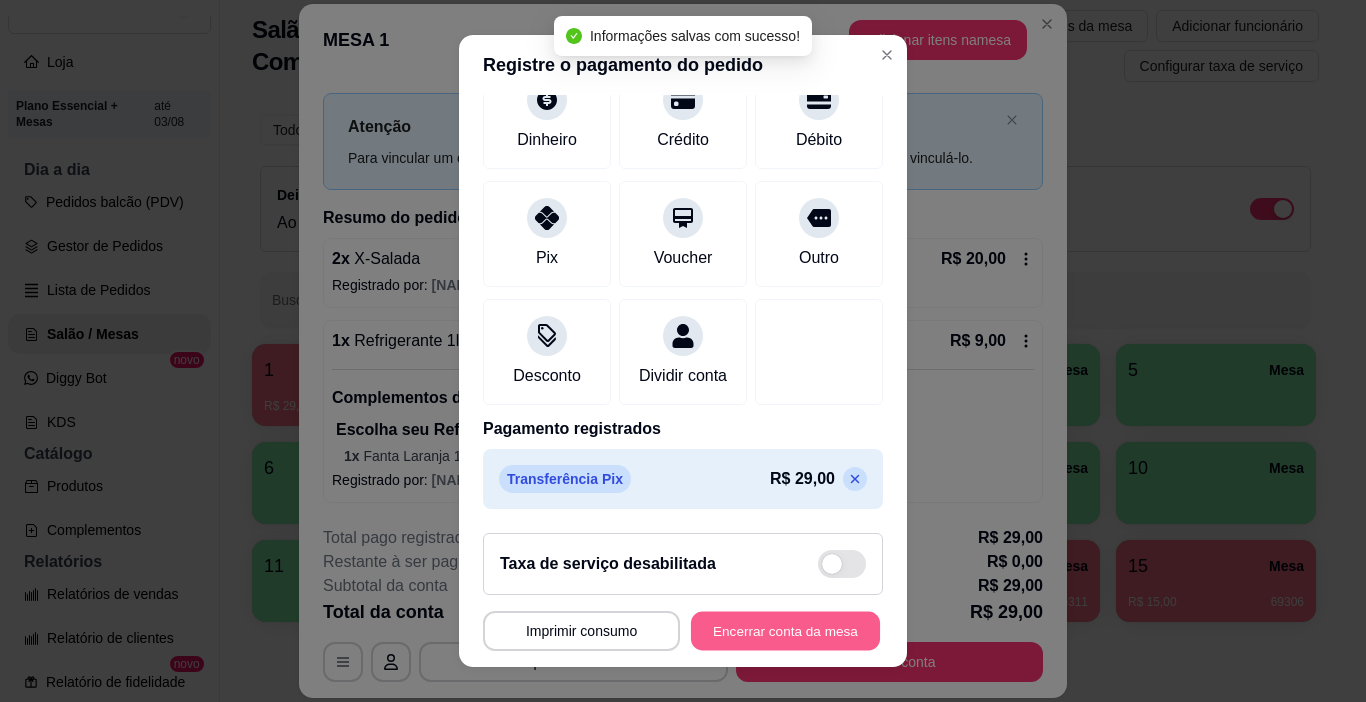 click on "Encerrar conta da mesa" at bounding box center (785, 631) 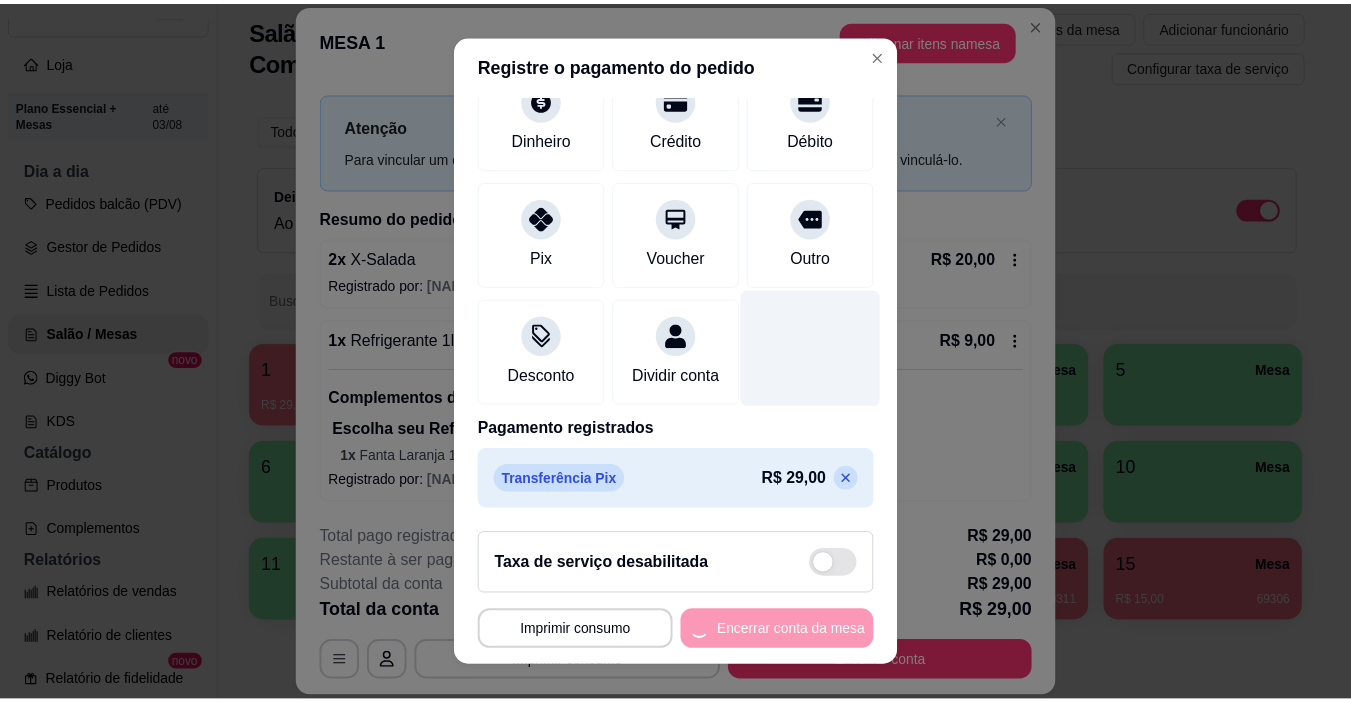 scroll, scrollTop: 0, scrollLeft: 0, axis: both 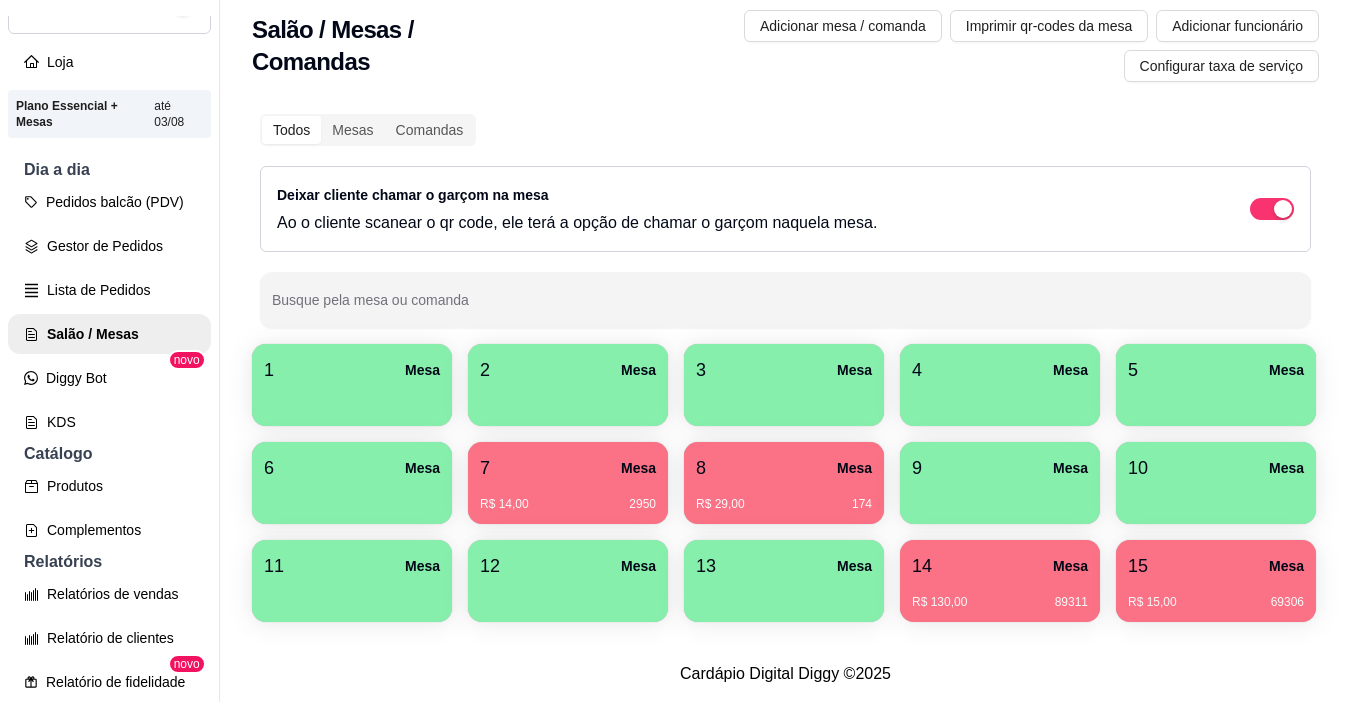 click on "7 Mesa R$ 14,00 2950" at bounding box center (568, 483) 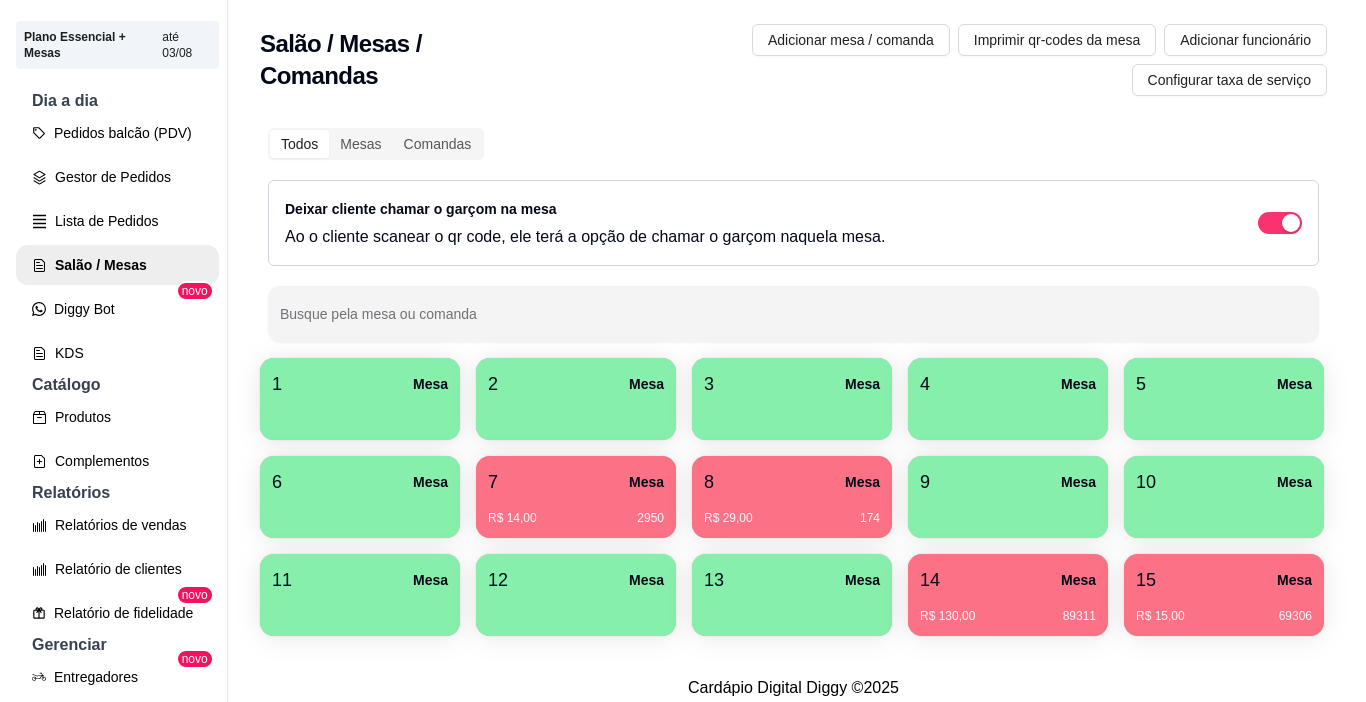 scroll, scrollTop: 300, scrollLeft: 0, axis: vertical 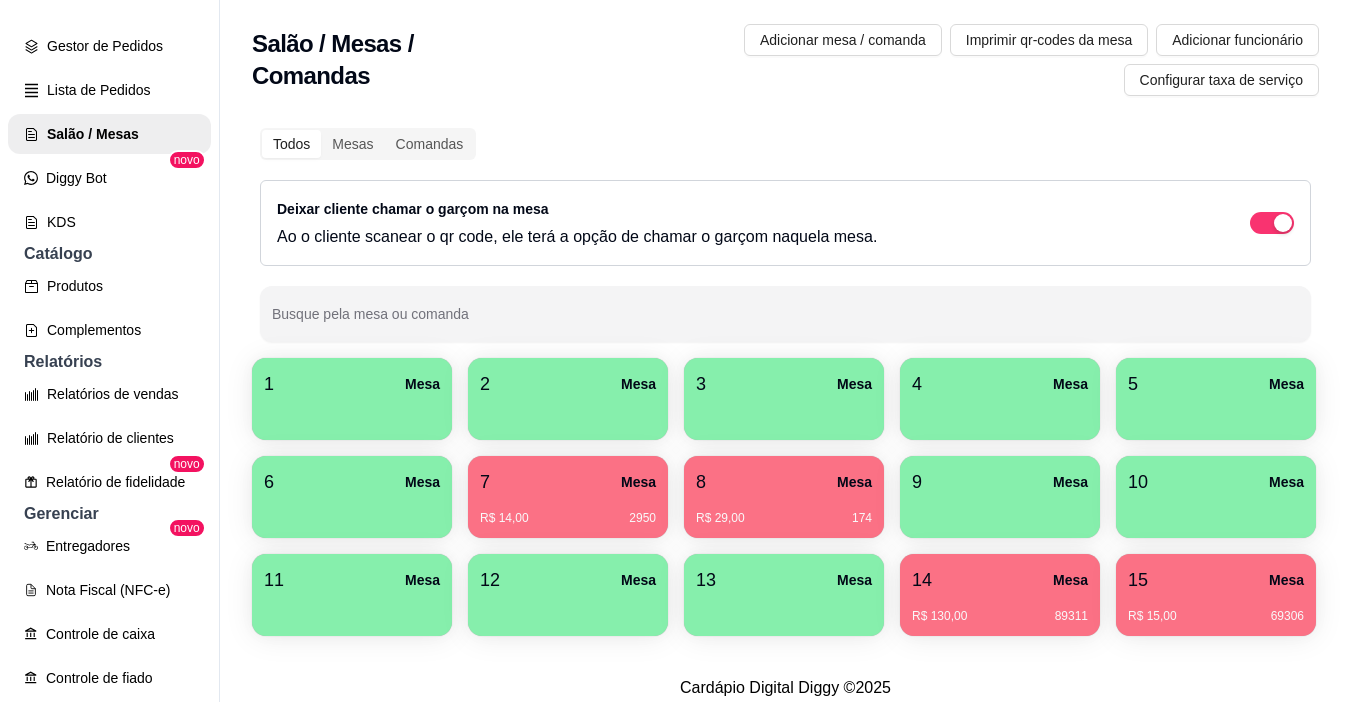 click on "8 Mesa" at bounding box center [784, 482] 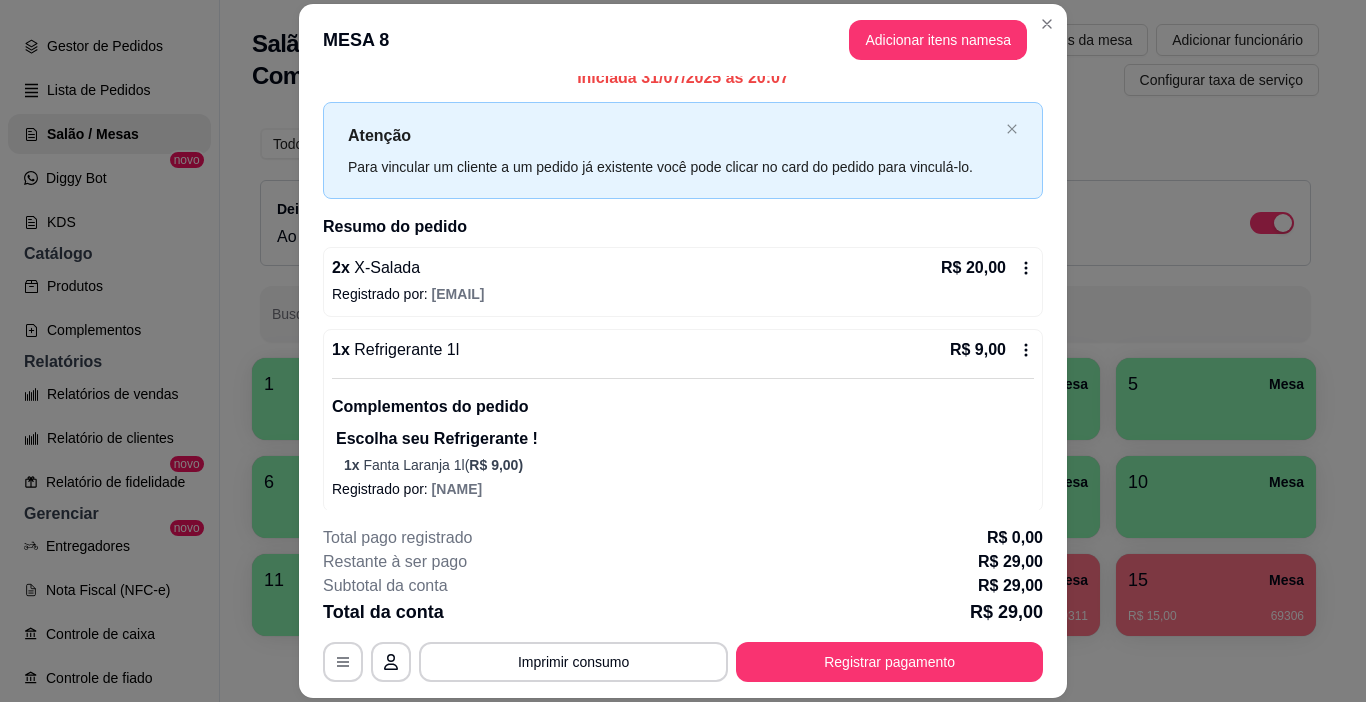 scroll, scrollTop: 27, scrollLeft: 0, axis: vertical 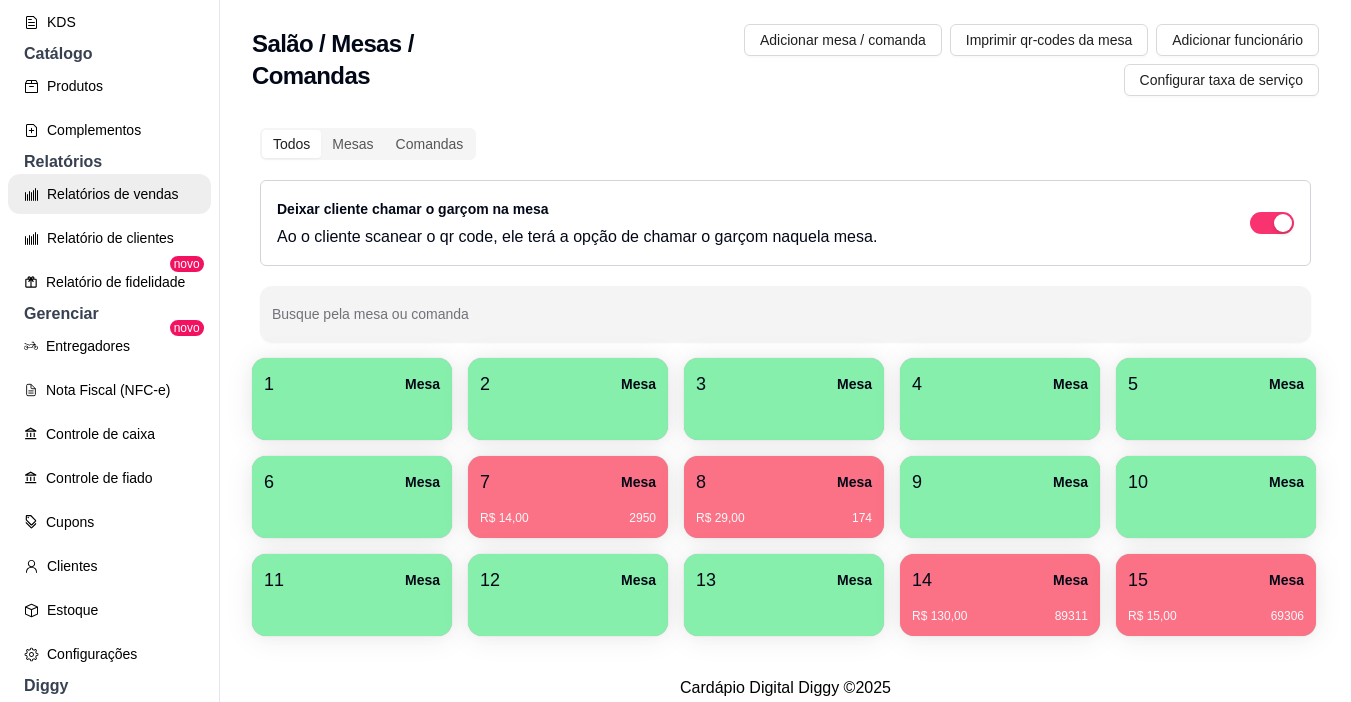 click on "Relatórios de vendas" at bounding box center (109, 194) 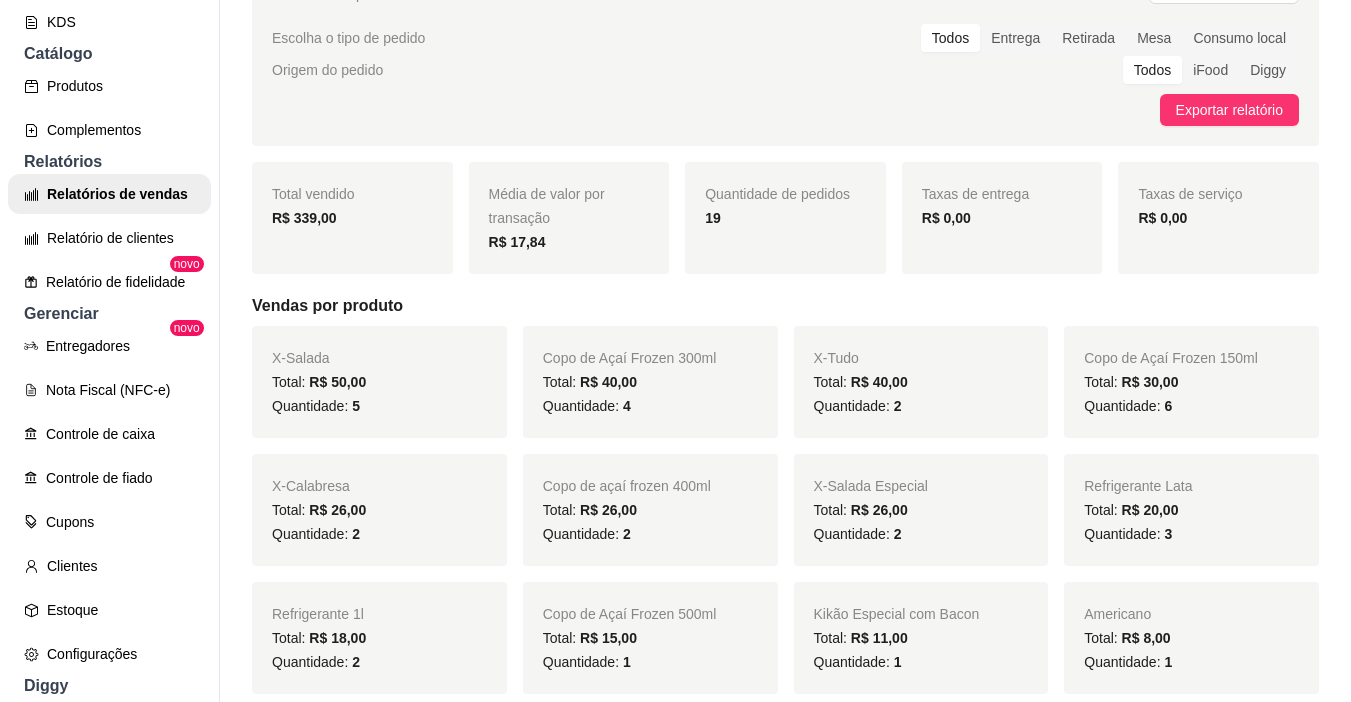 scroll, scrollTop: 0, scrollLeft: 0, axis: both 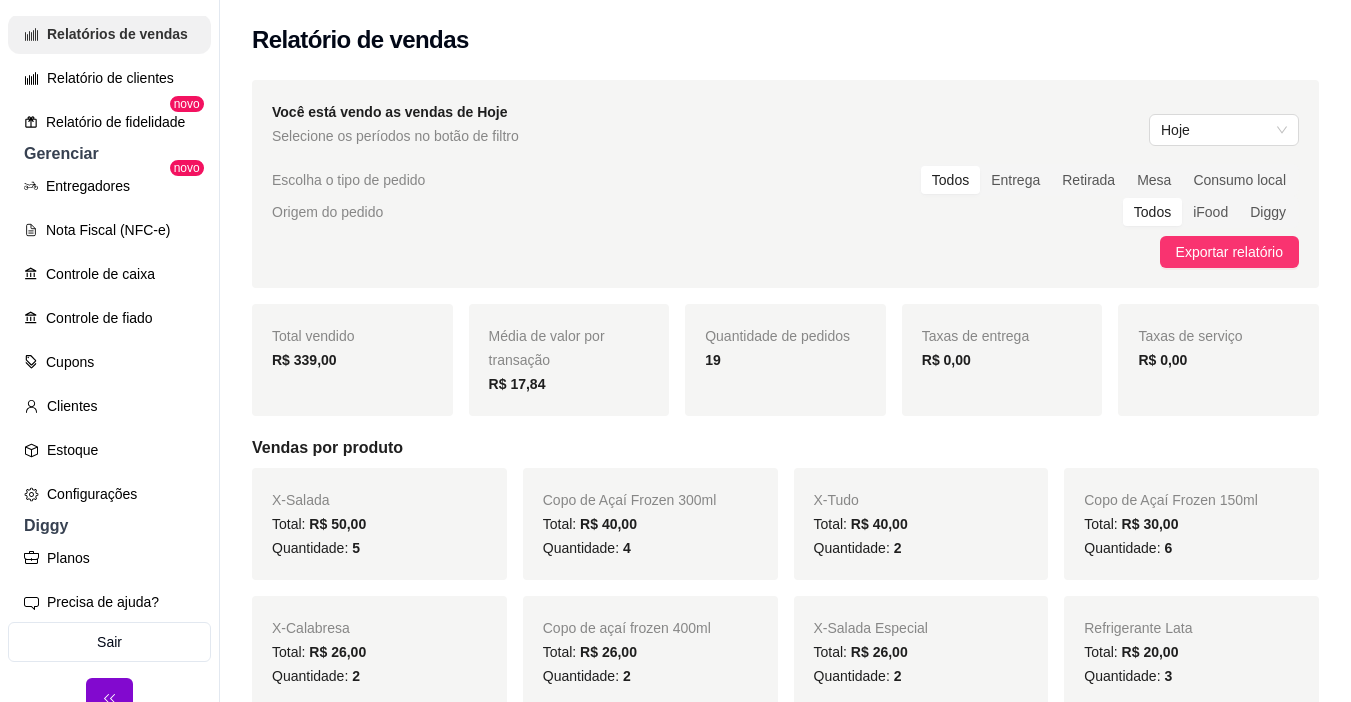 click on "Relatórios de vendas" at bounding box center (109, 34) 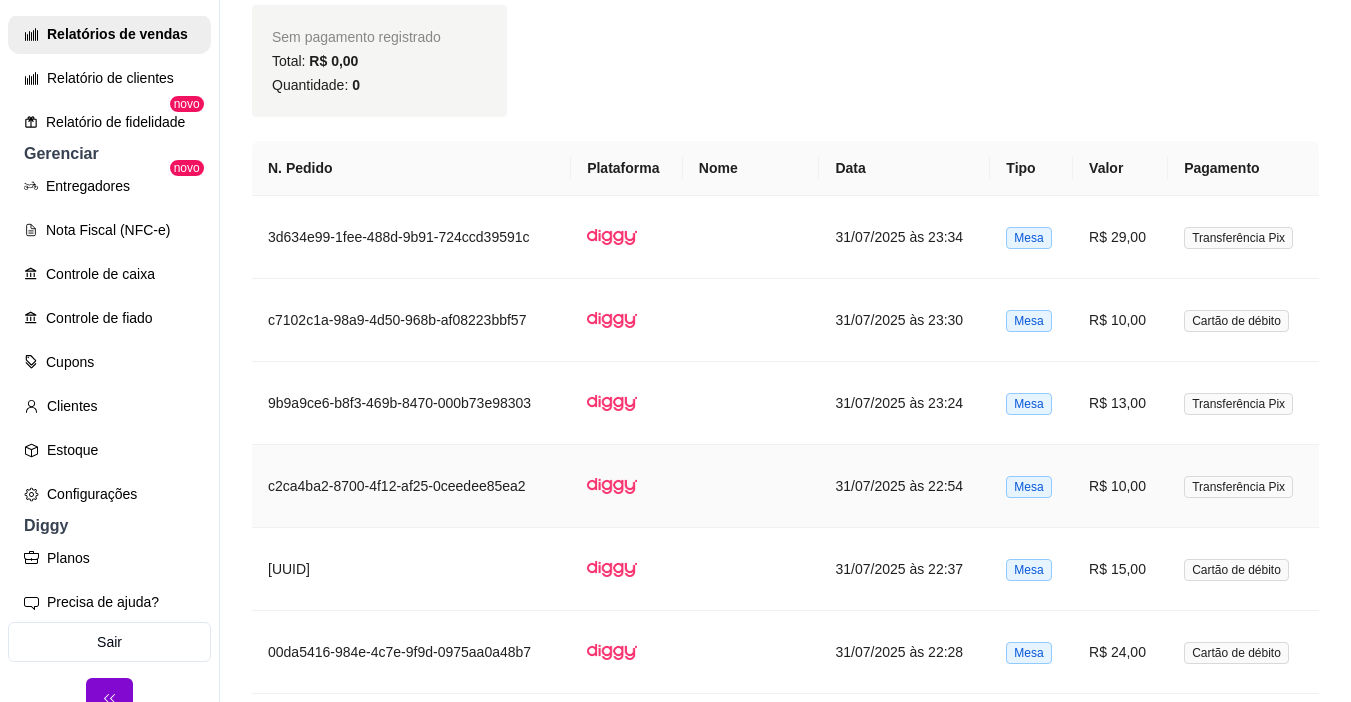 scroll, scrollTop: 1300, scrollLeft: 0, axis: vertical 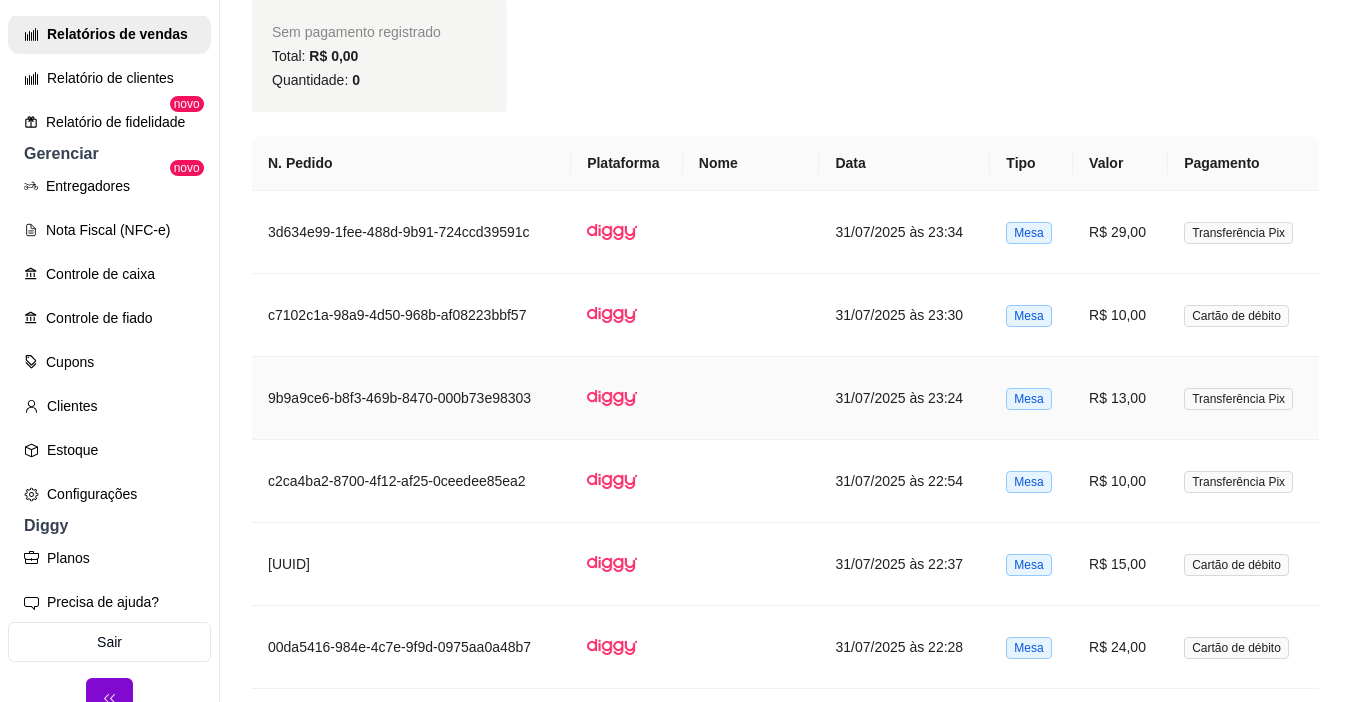 click on "R$ 13,00" at bounding box center [1120, 398] 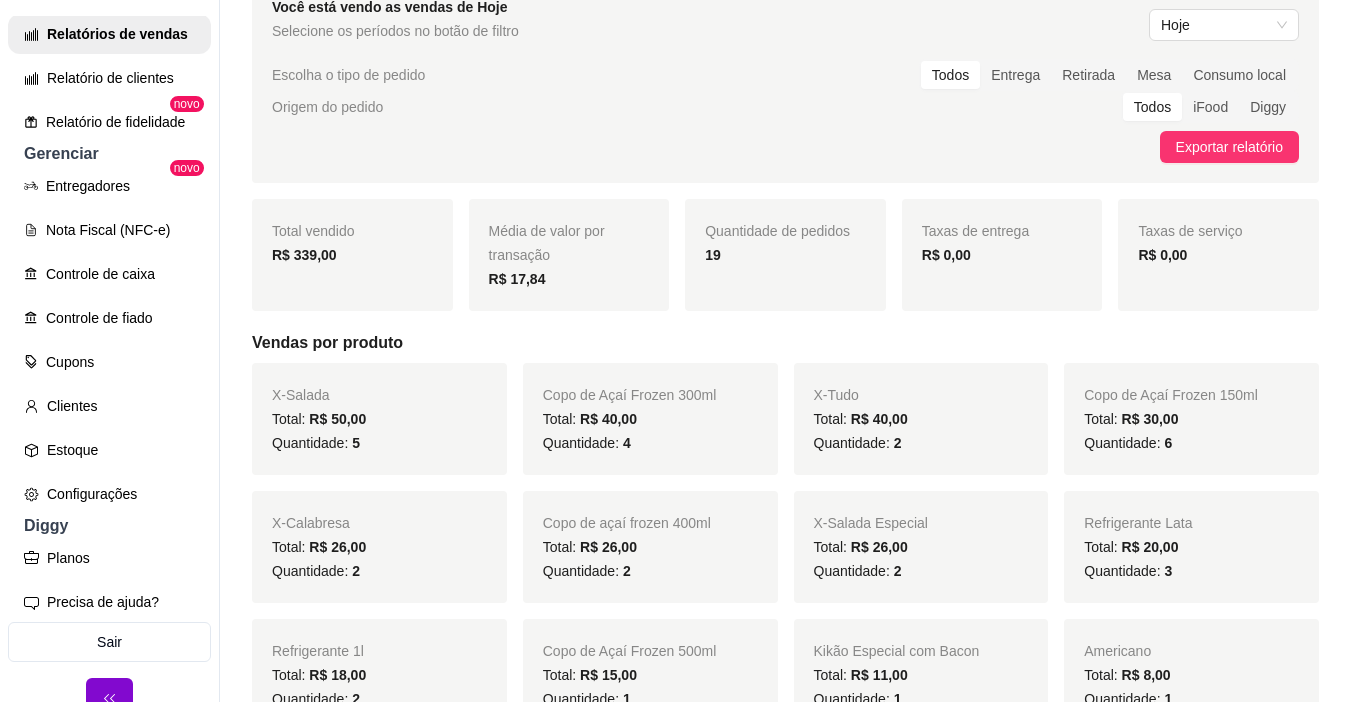scroll, scrollTop: 0, scrollLeft: 0, axis: both 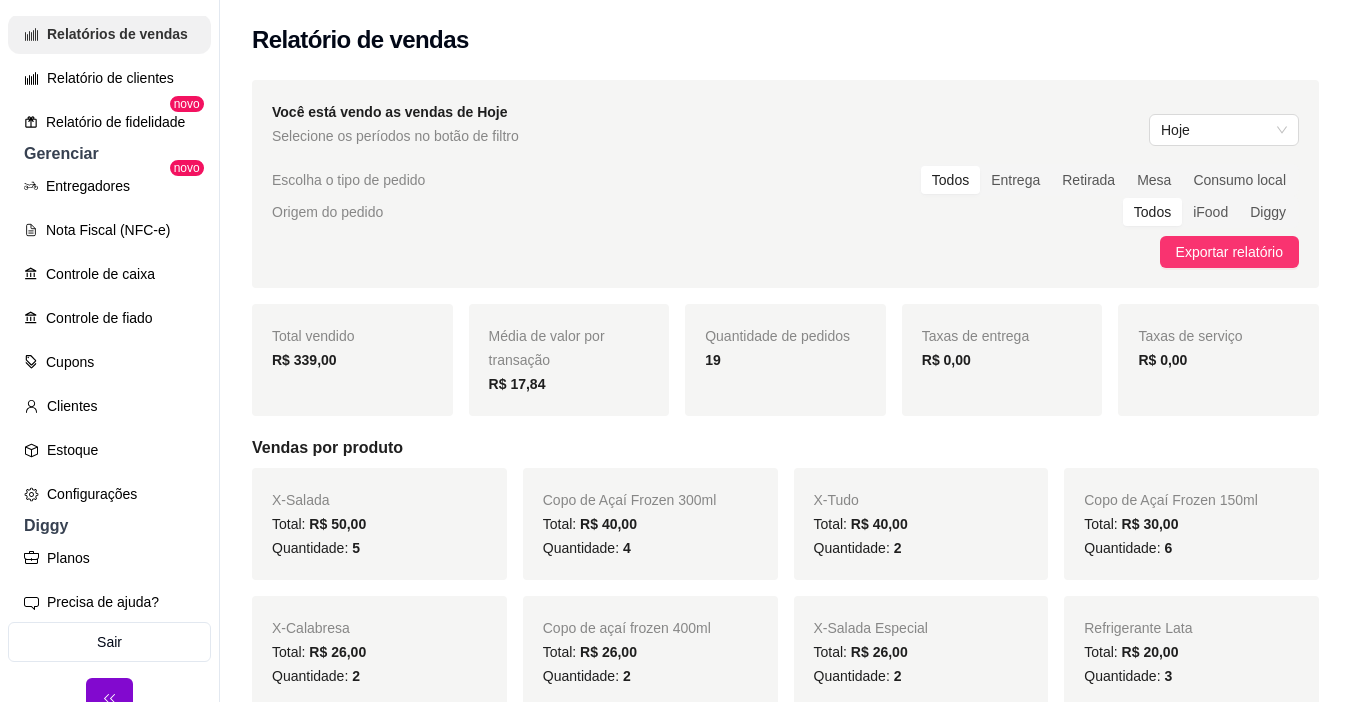 click on "Relatórios de vendas" at bounding box center (109, 34) 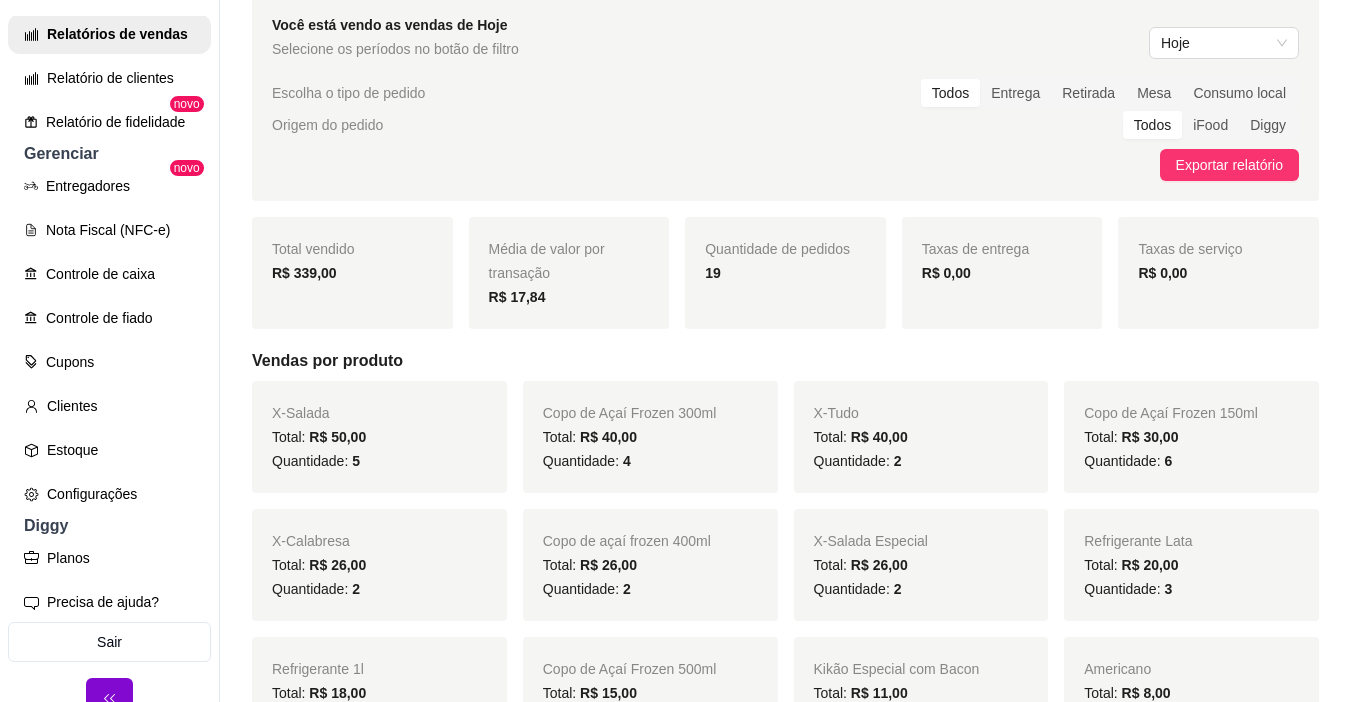 scroll, scrollTop: 0, scrollLeft: 0, axis: both 